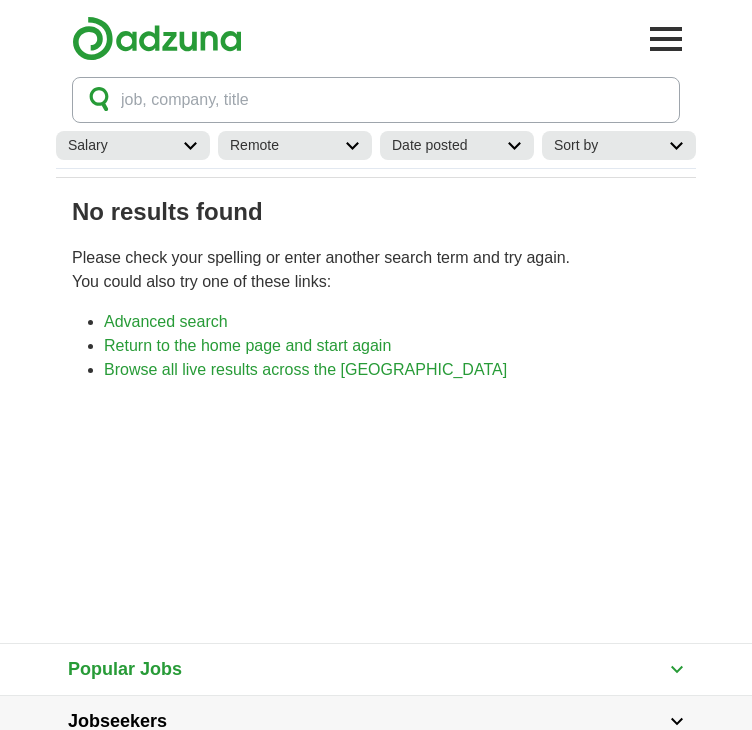 scroll, scrollTop: 0, scrollLeft: 0, axis: both 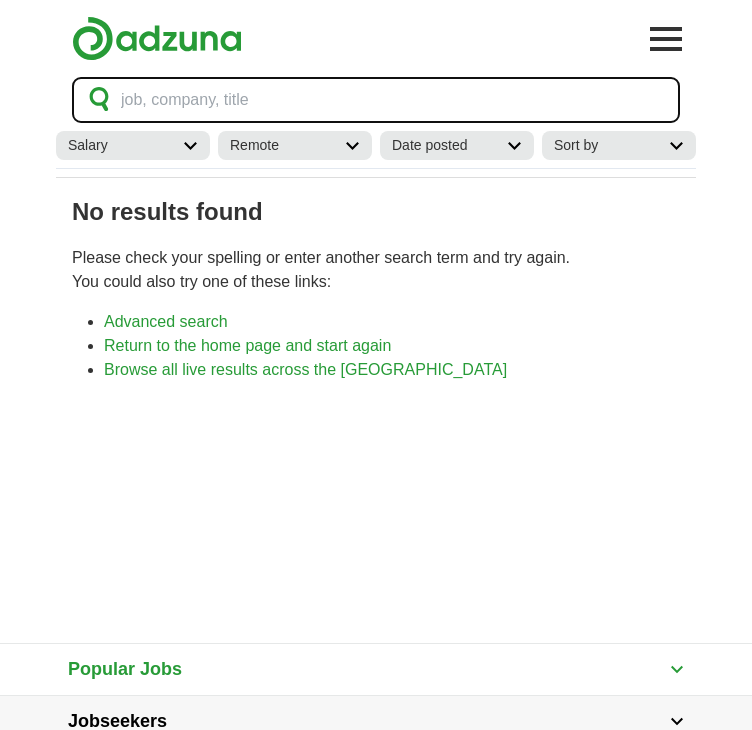 click on "job, company, title" at bounding box center [185, 100] 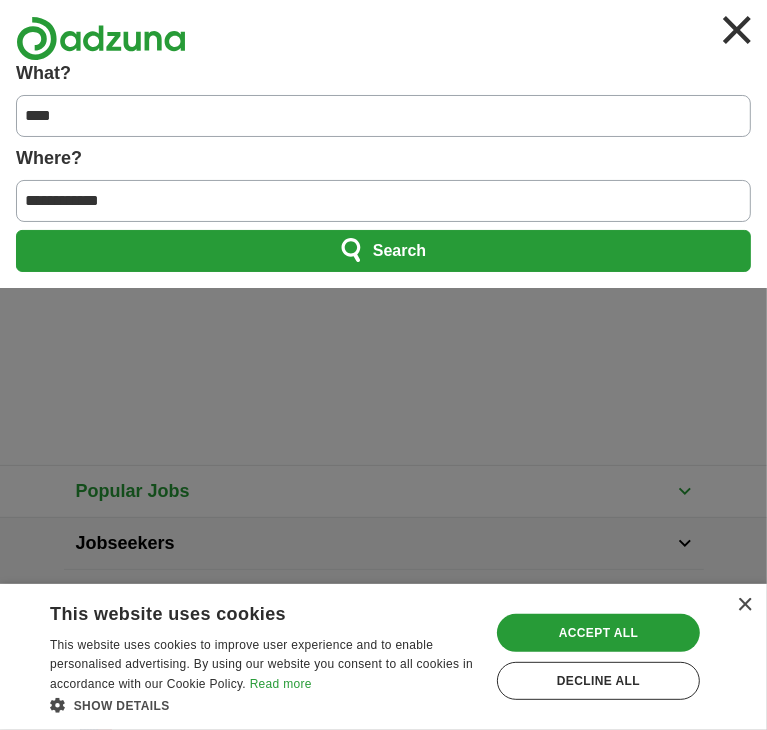 click on "**********" at bounding box center [383, 201] 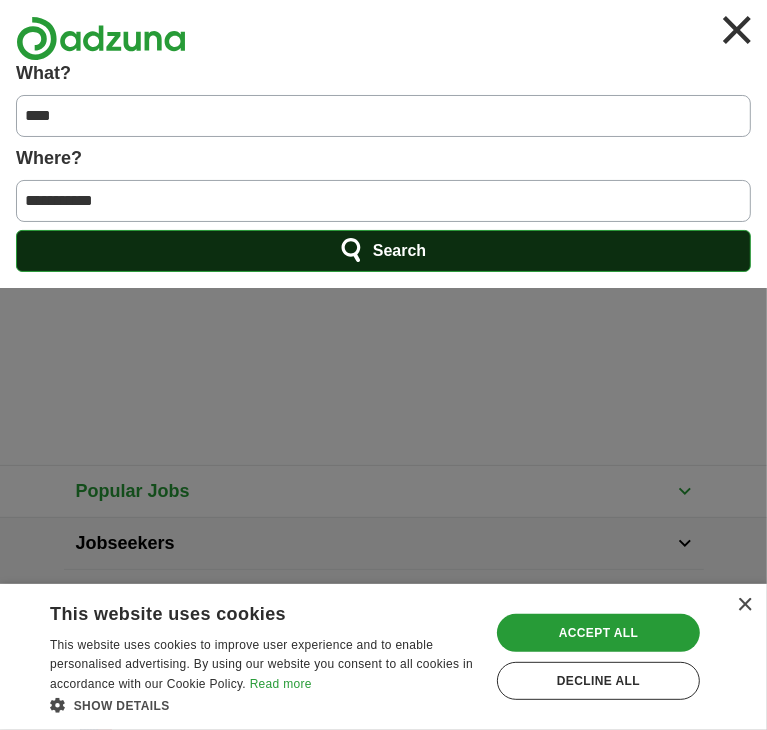 type on "**********" 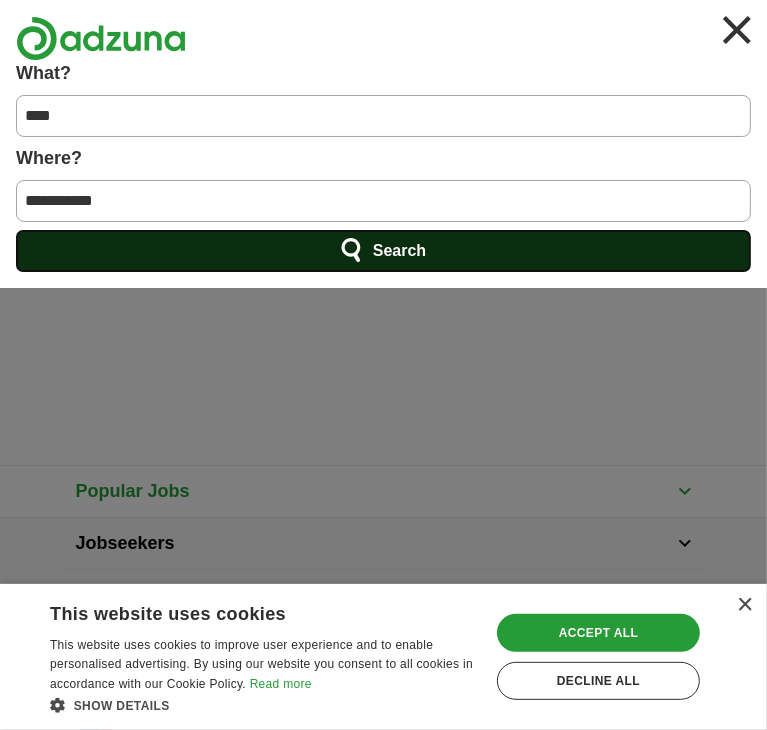 click on "Search" at bounding box center (383, 251) 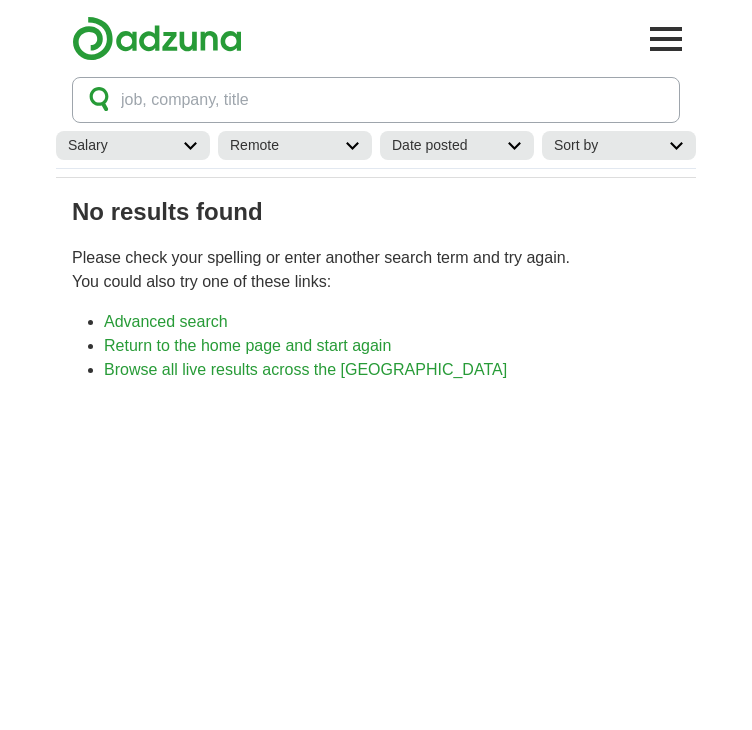 scroll, scrollTop: 0, scrollLeft: 0, axis: both 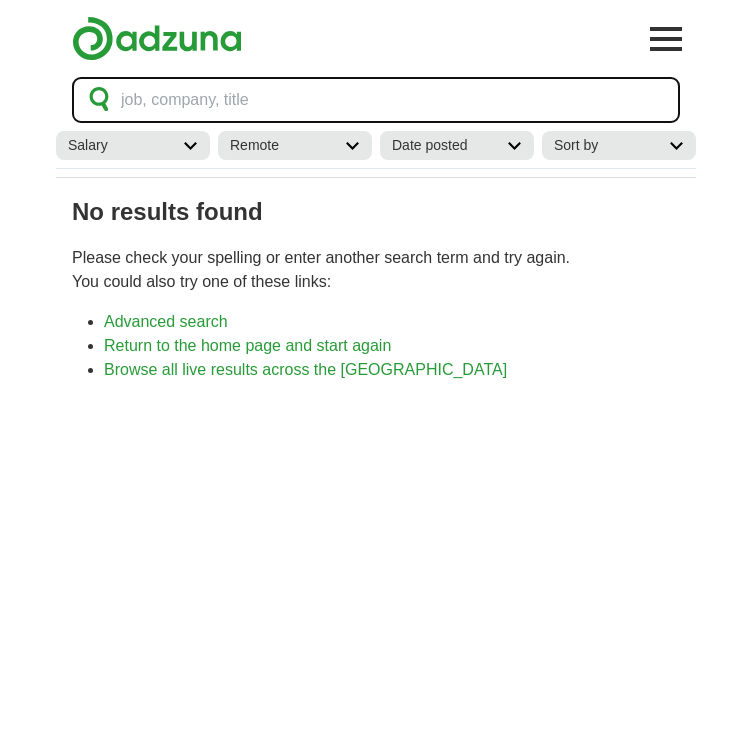 click on "job, company, title" at bounding box center (376, 100) 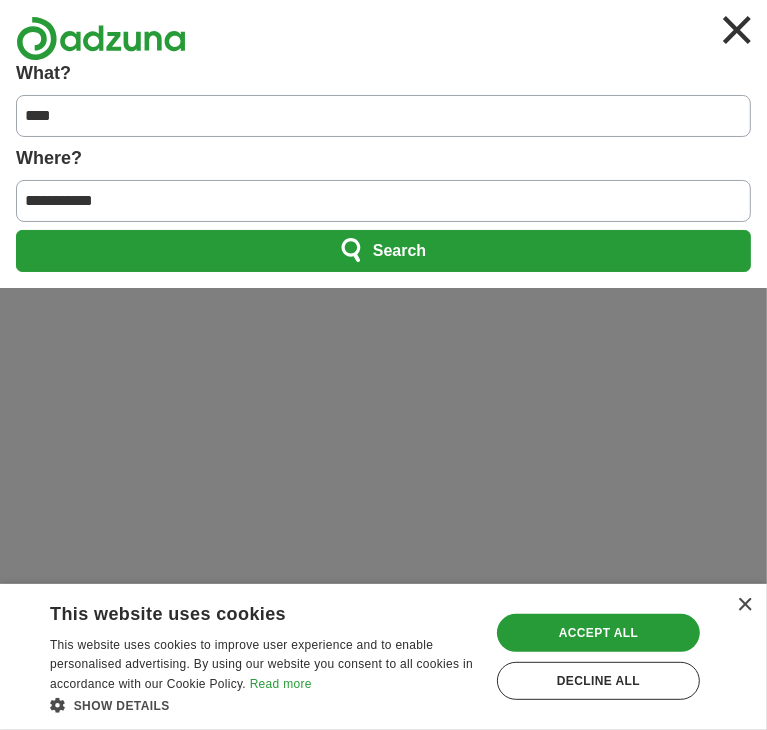 drag, startPoint x: 152, startPoint y: 191, endPoint x: -28, endPoint y: 209, distance: 180.89777 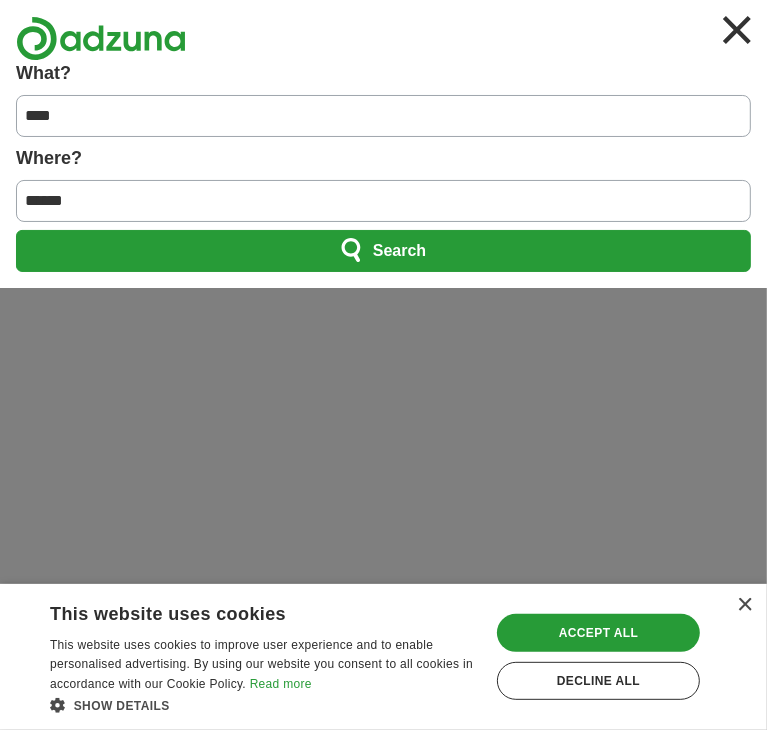 type on "******" 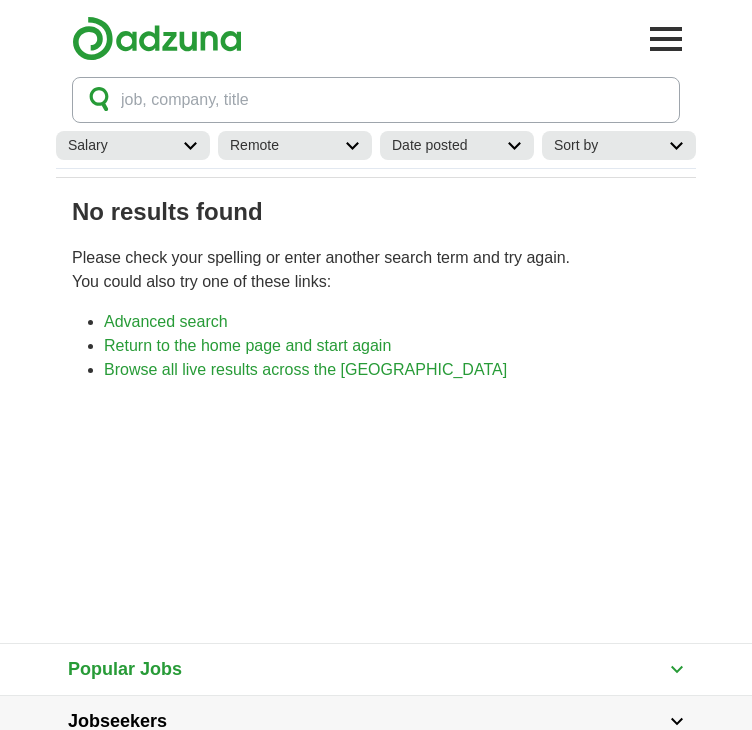 scroll, scrollTop: 0, scrollLeft: 0, axis: both 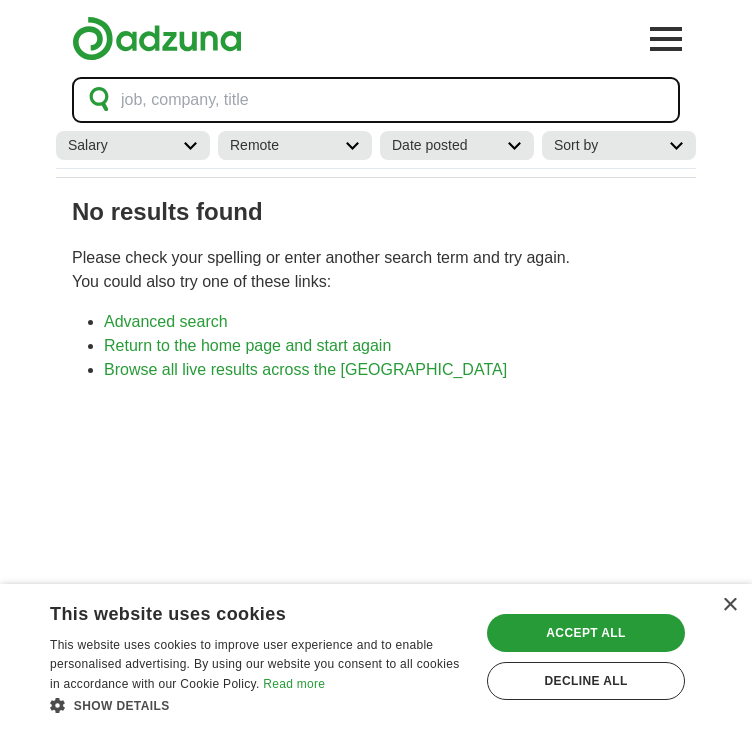 click on "job, company, title" at bounding box center (376, 100) 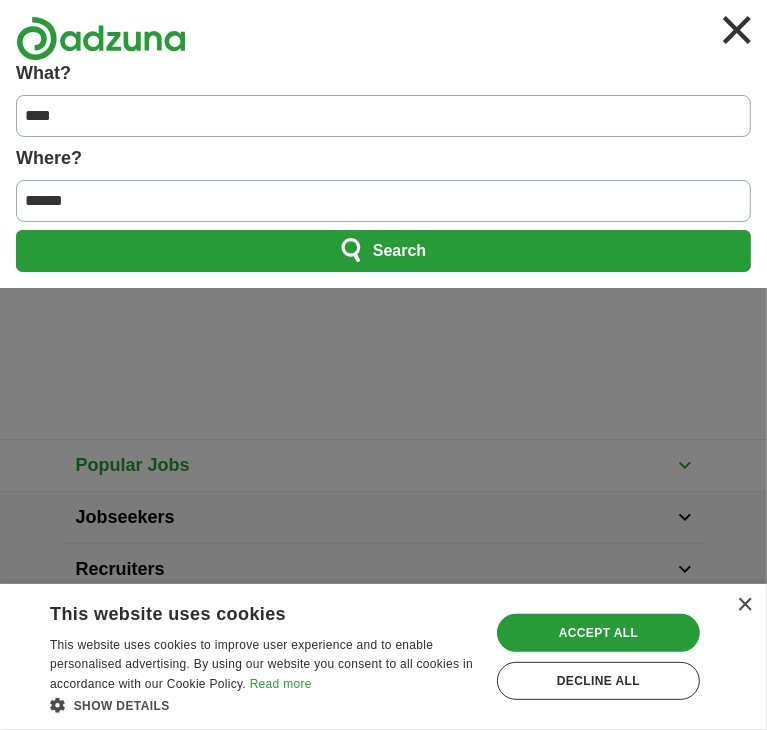 click on "******" at bounding box center (383, 201) 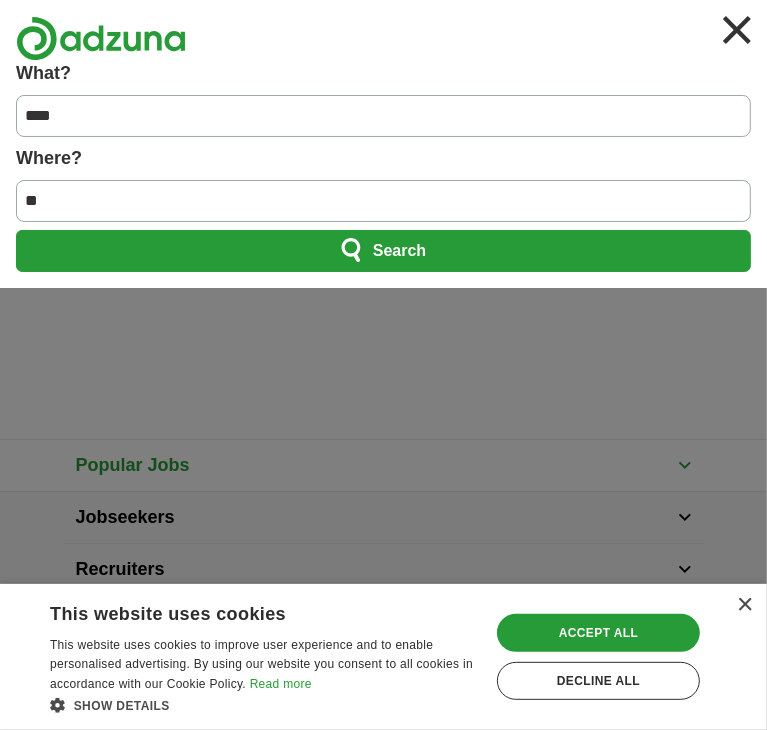 type on "*" 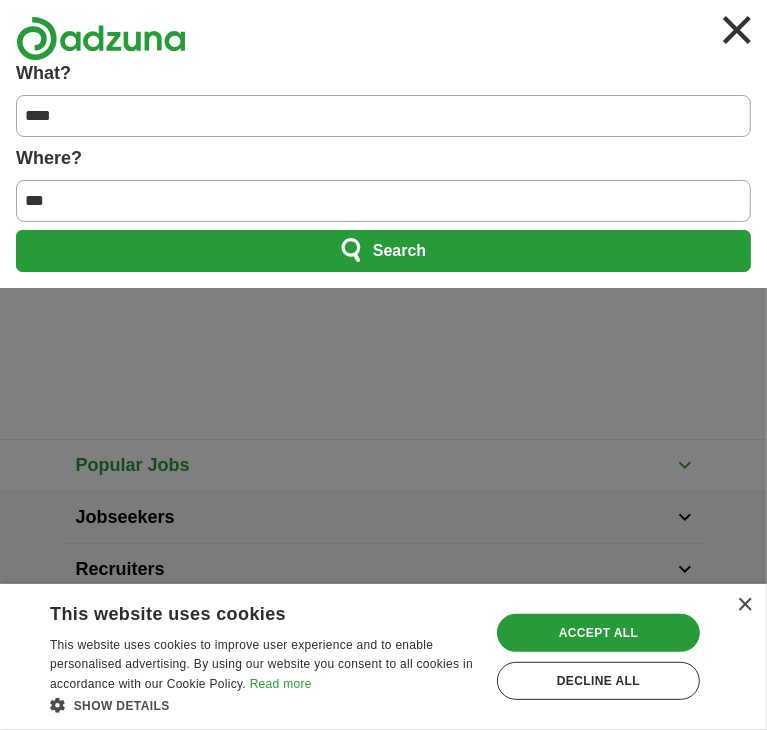 type on "***" 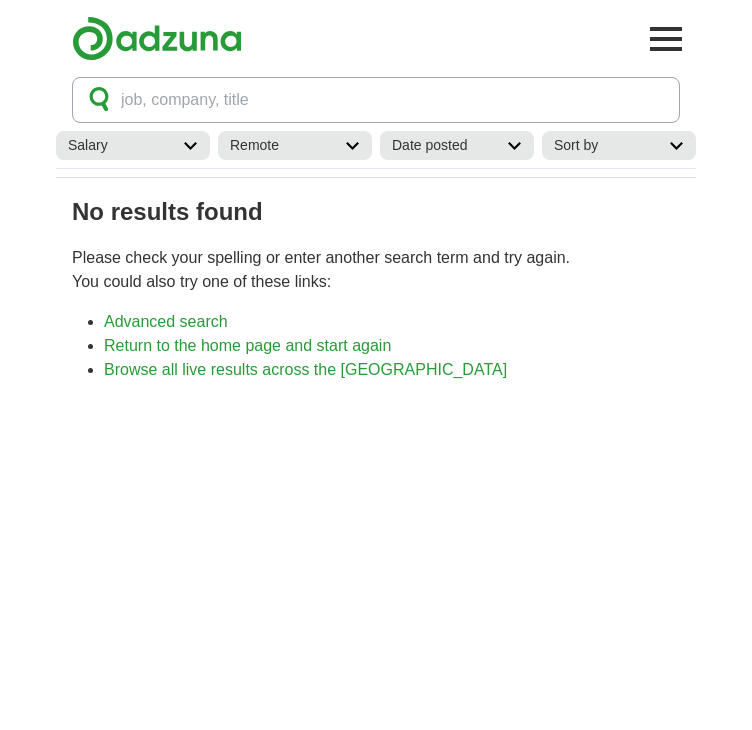 scroll, scrollTop: 0, scrollLeft: 0, axis: both 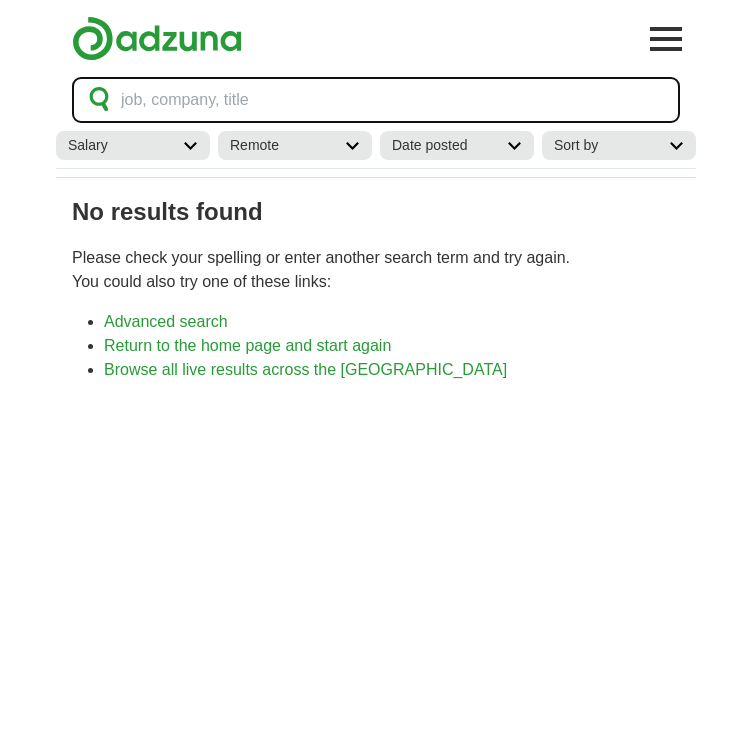 click on "job, company, title" at bounding box center [376, 100] 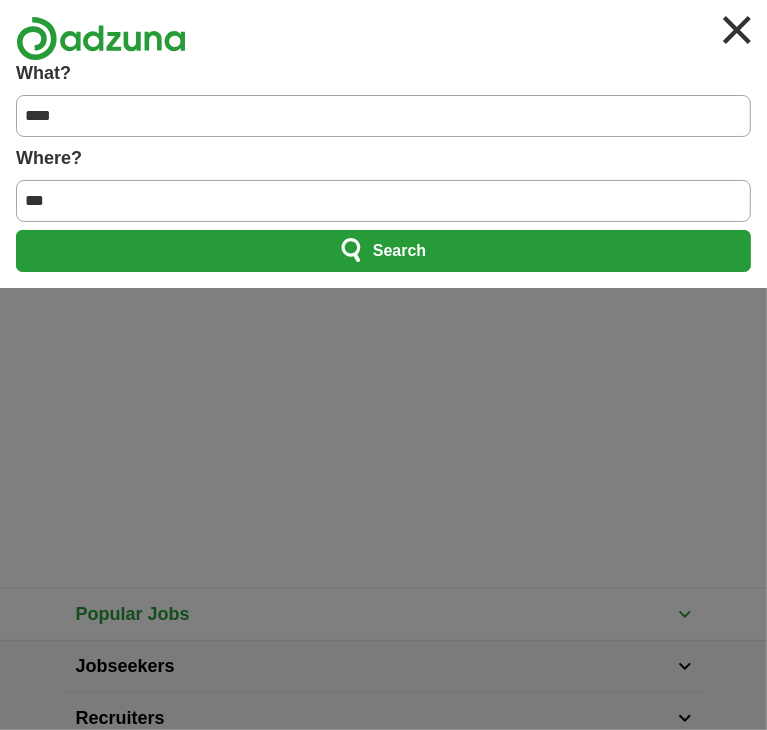 drag, startPoint x: 217, startPoint y: 193, endPoint x: -68, endPoint y: 188, distance: 285.04385 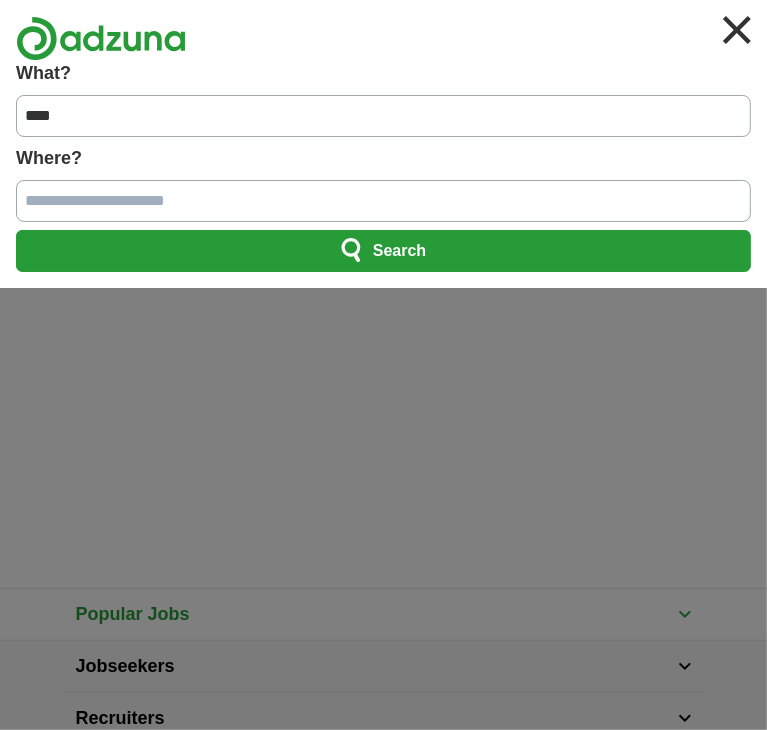 type 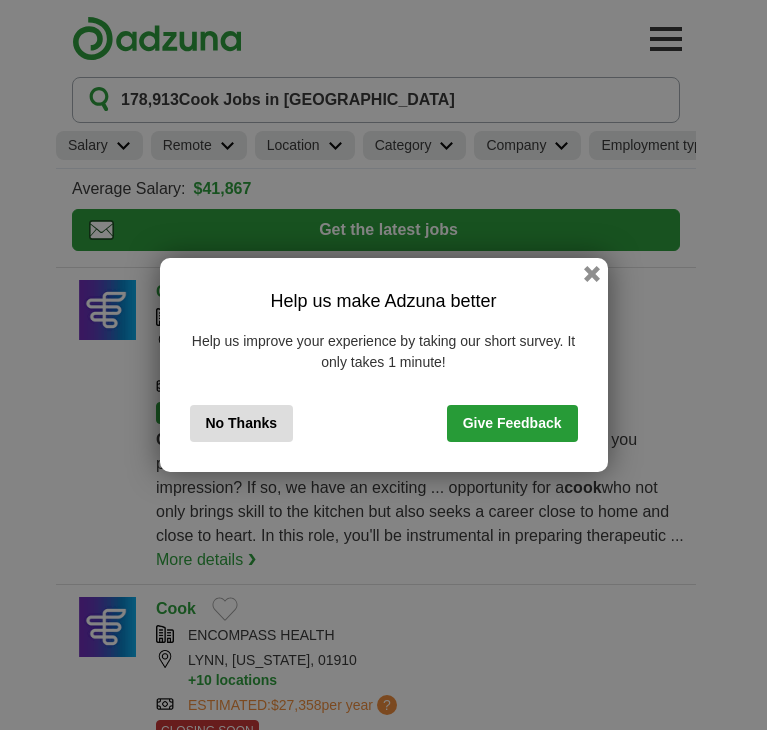 scroll, scrollTop: 0, scrollLeft: 0, axis: both 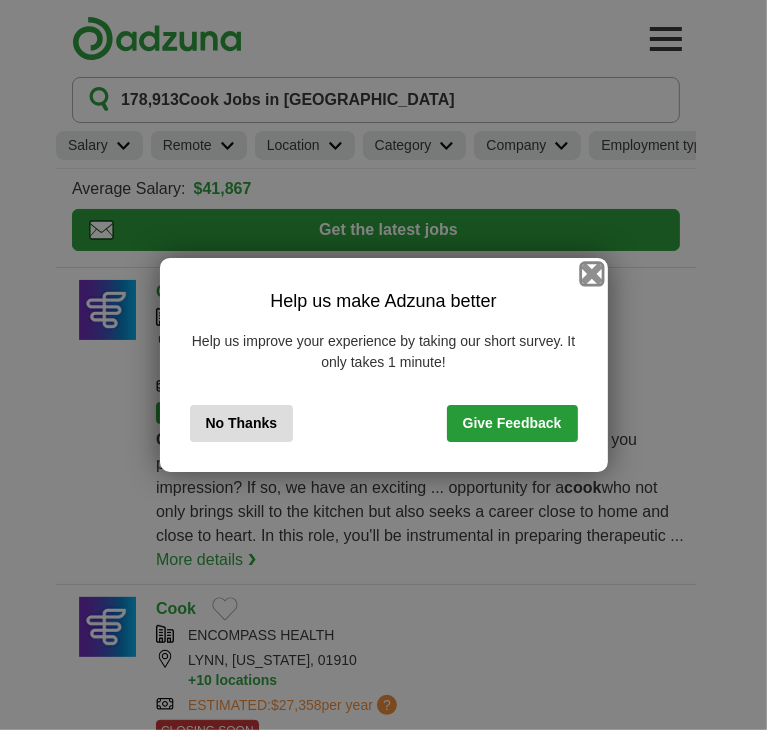 click at bounding box center (591, 274) 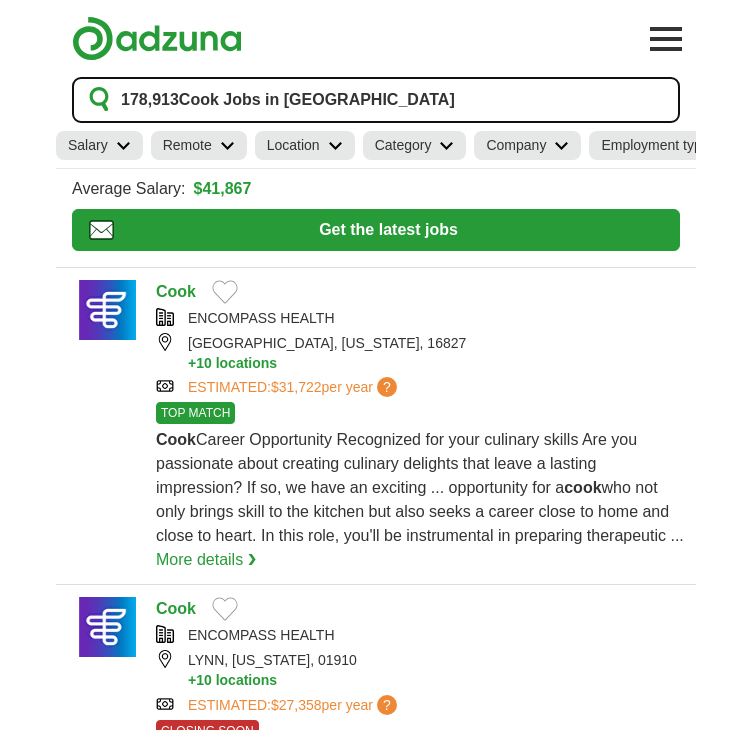 click on "178,913
Cook Jobs in US" at bounding box center (376, 100) 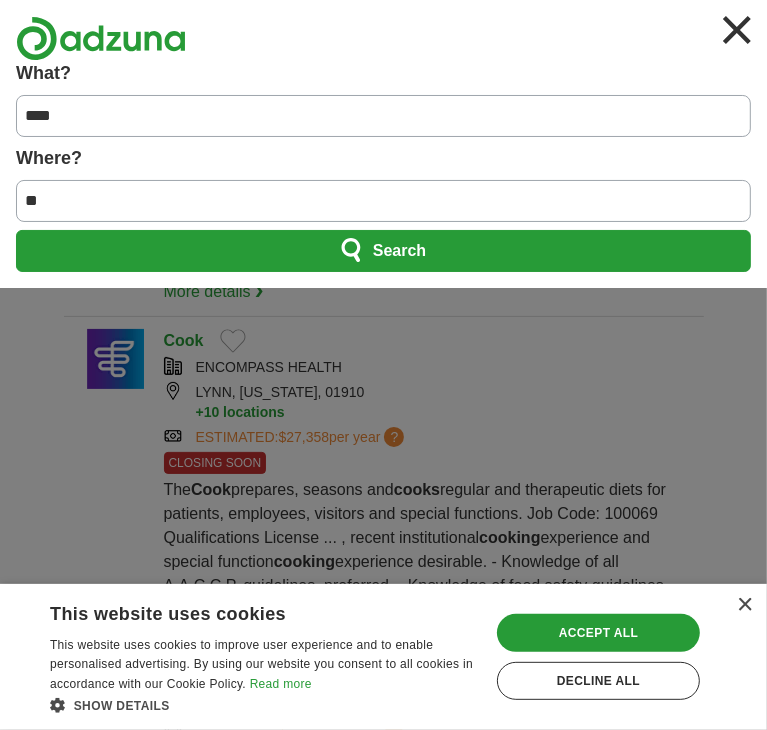 click on "What?
****
Where?
**
Search
Advanced" at bounding box center (383, 174) 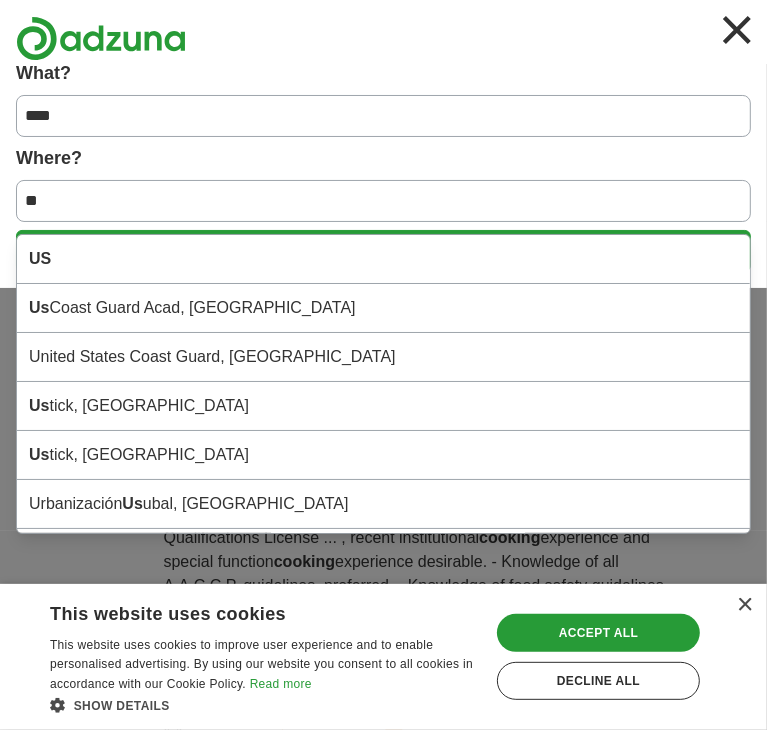 drag, startPoint x: 571, startPoint y: 216, endPoint x: -219, endPoint y: 157, distance: 792.2001 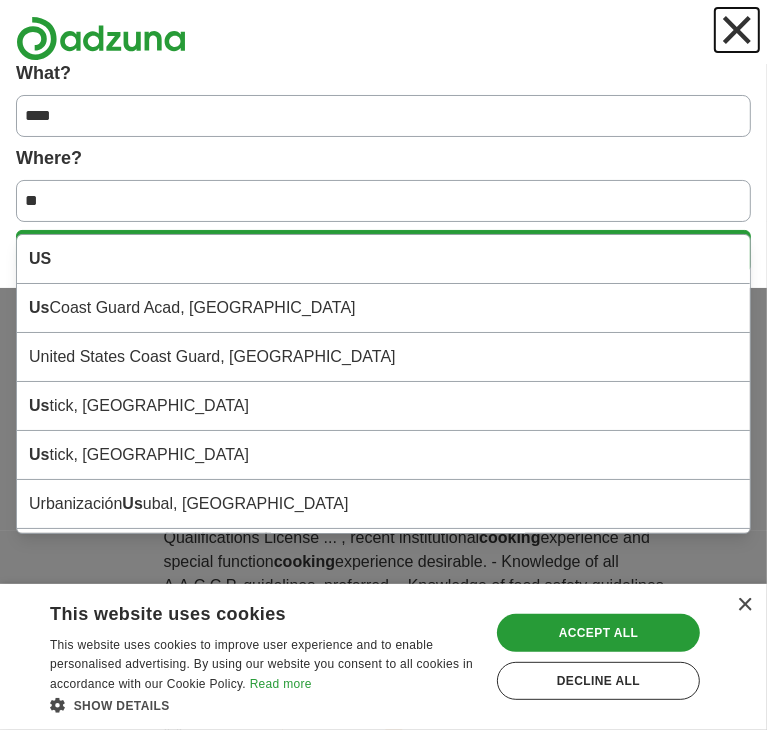 click at bounding box center (737, 30) 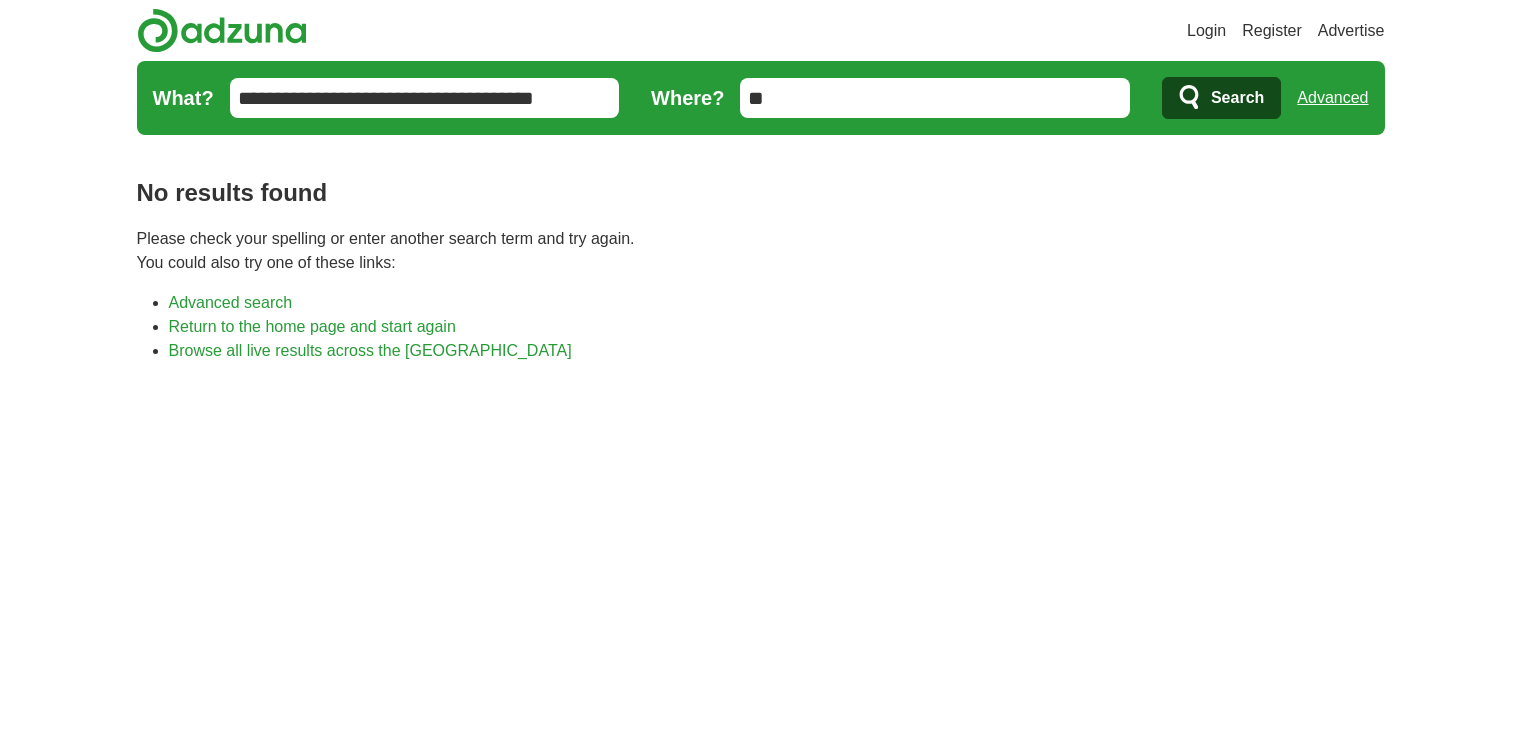 scroll, scrollTop: 0, scrollLeft: 0, axis: both 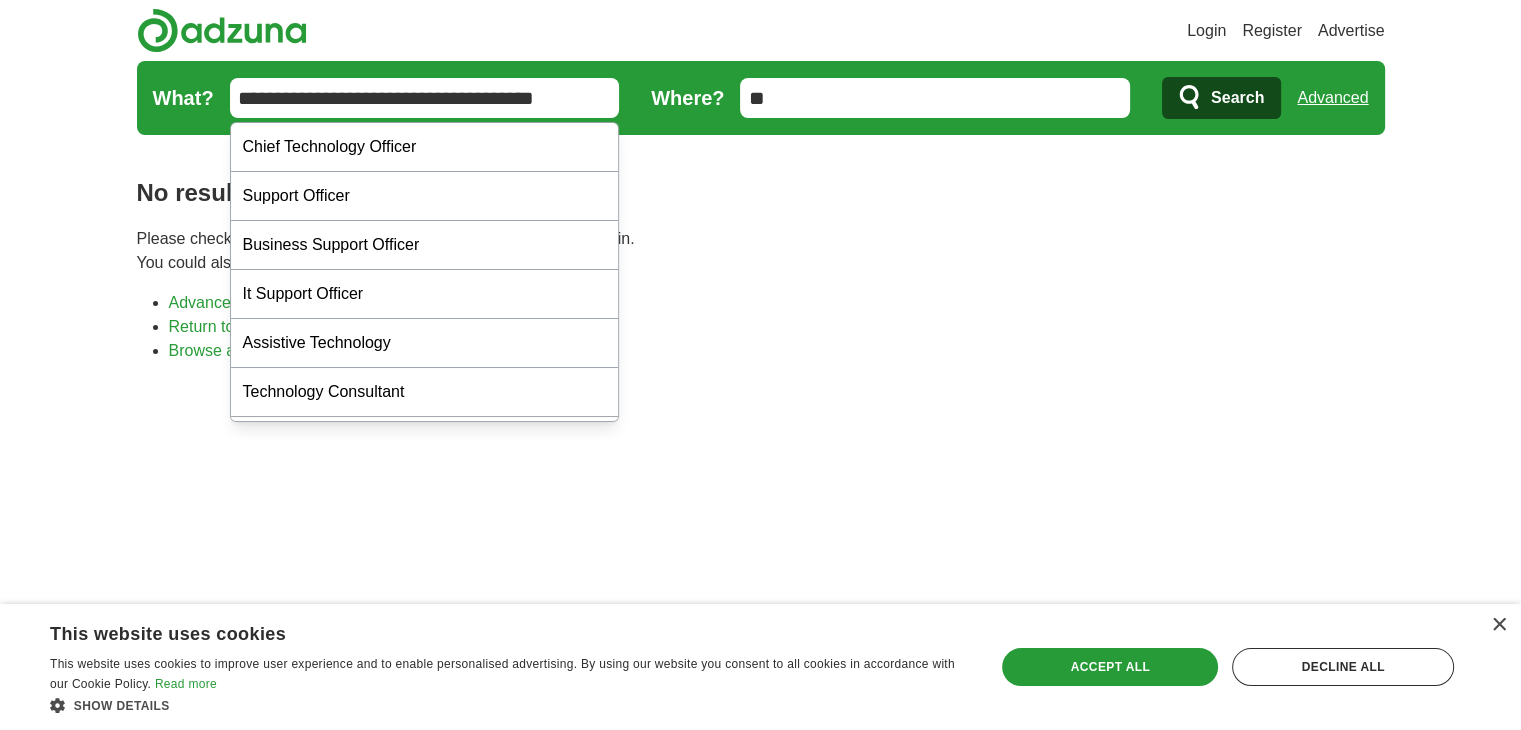 drag, startPoint x: 539, startPoint y: 94, endPoint x: 471, endPoint y: 105, distance: 68.88396 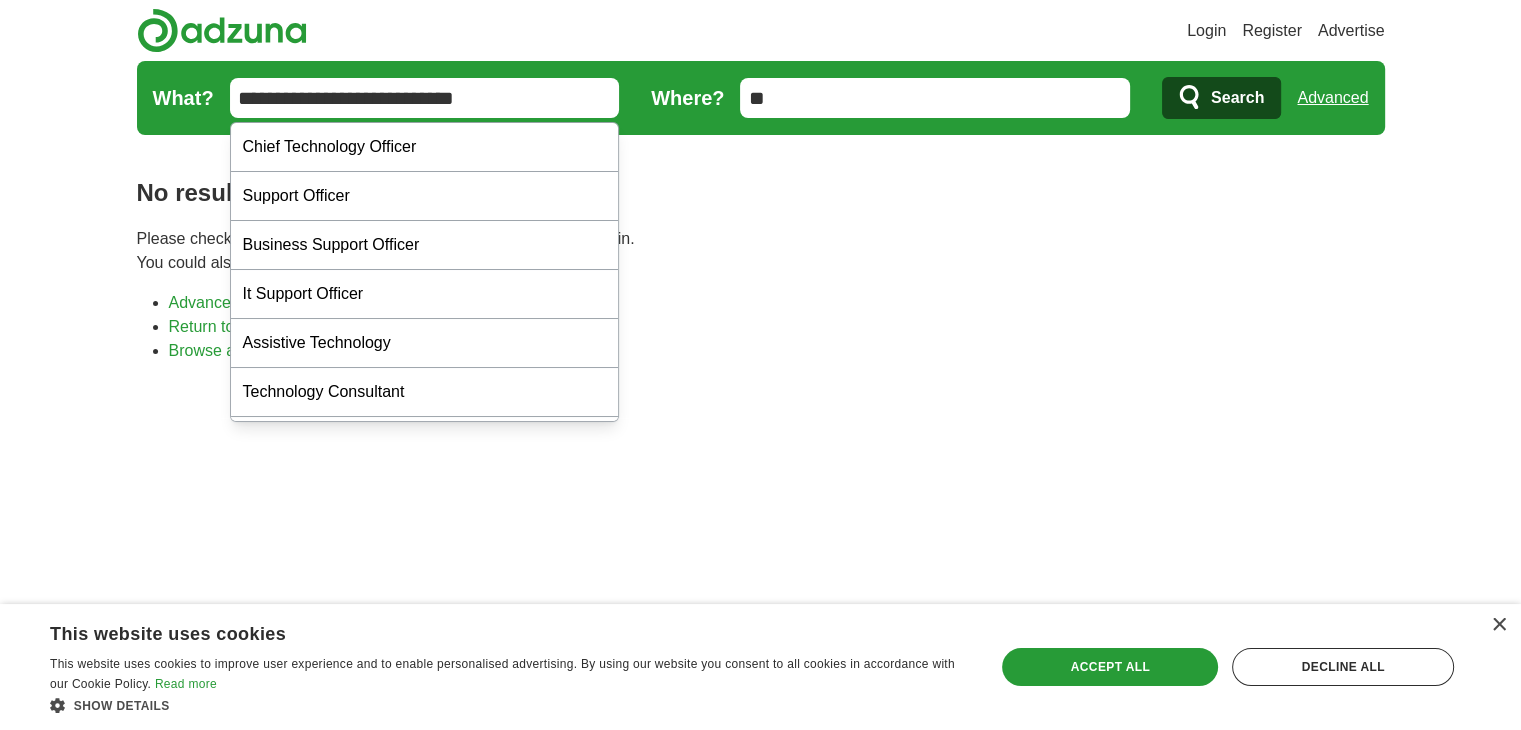 type on "**********" 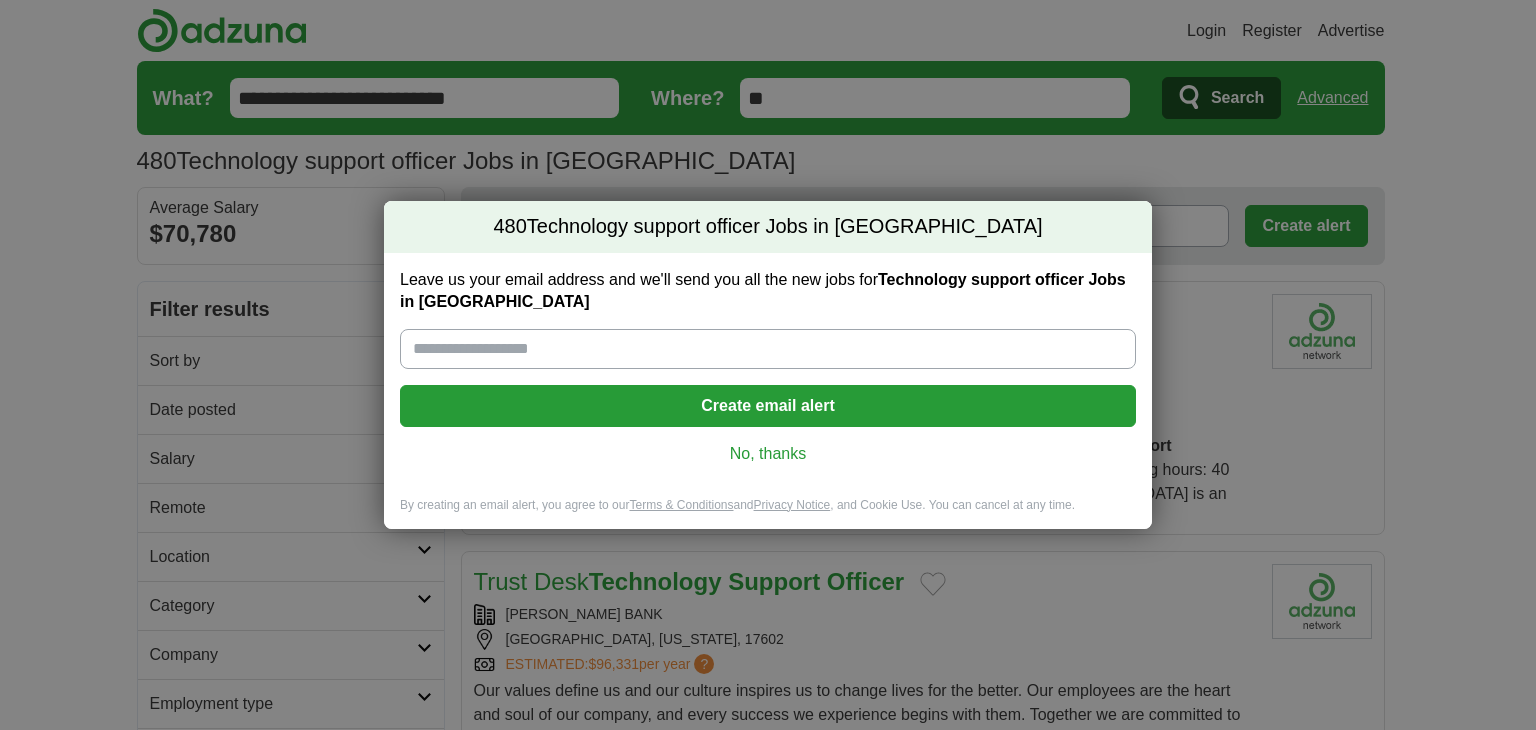 scroll, scrollTop: 0, scrollLeft: 0, axis: both 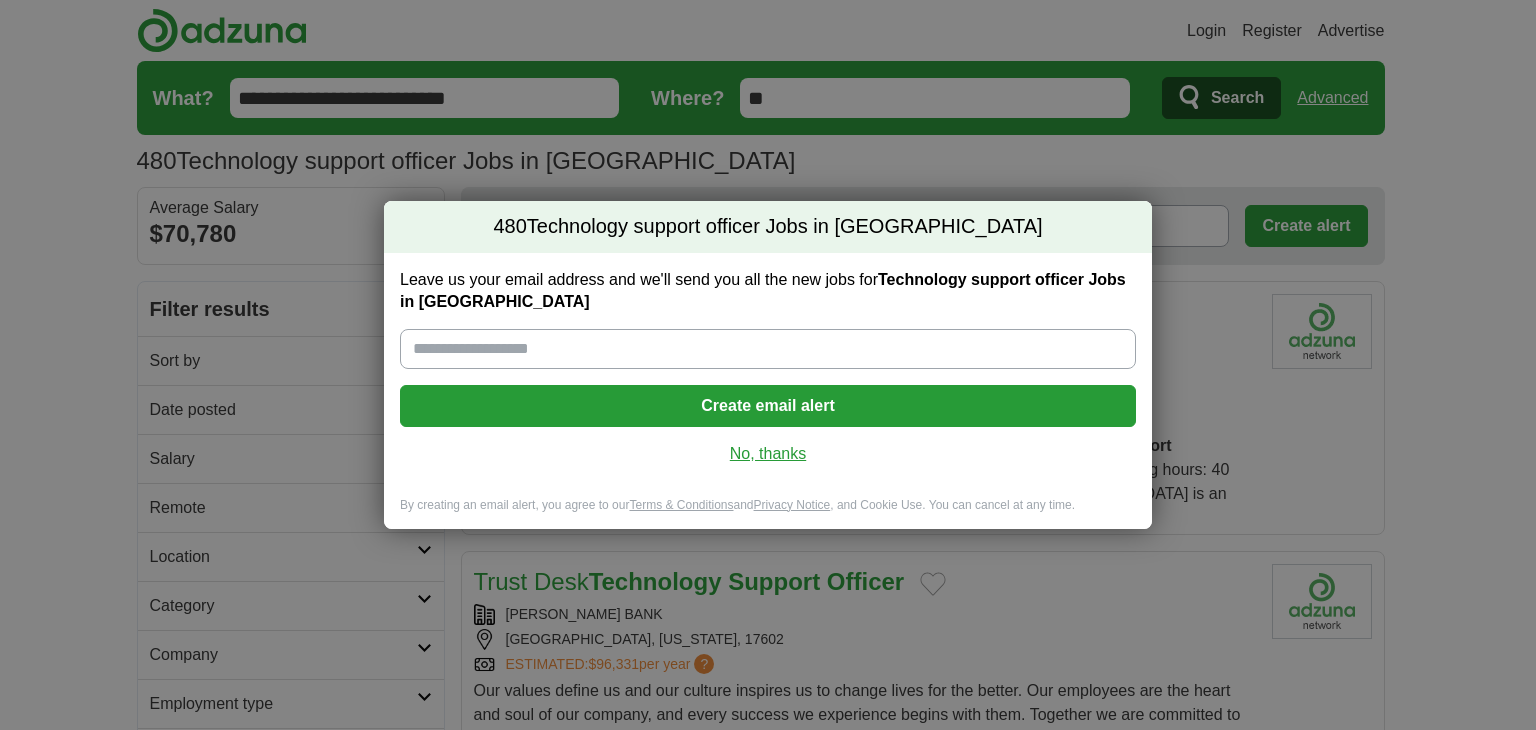 click on "No, thanks" at bounding box center (768, 454) 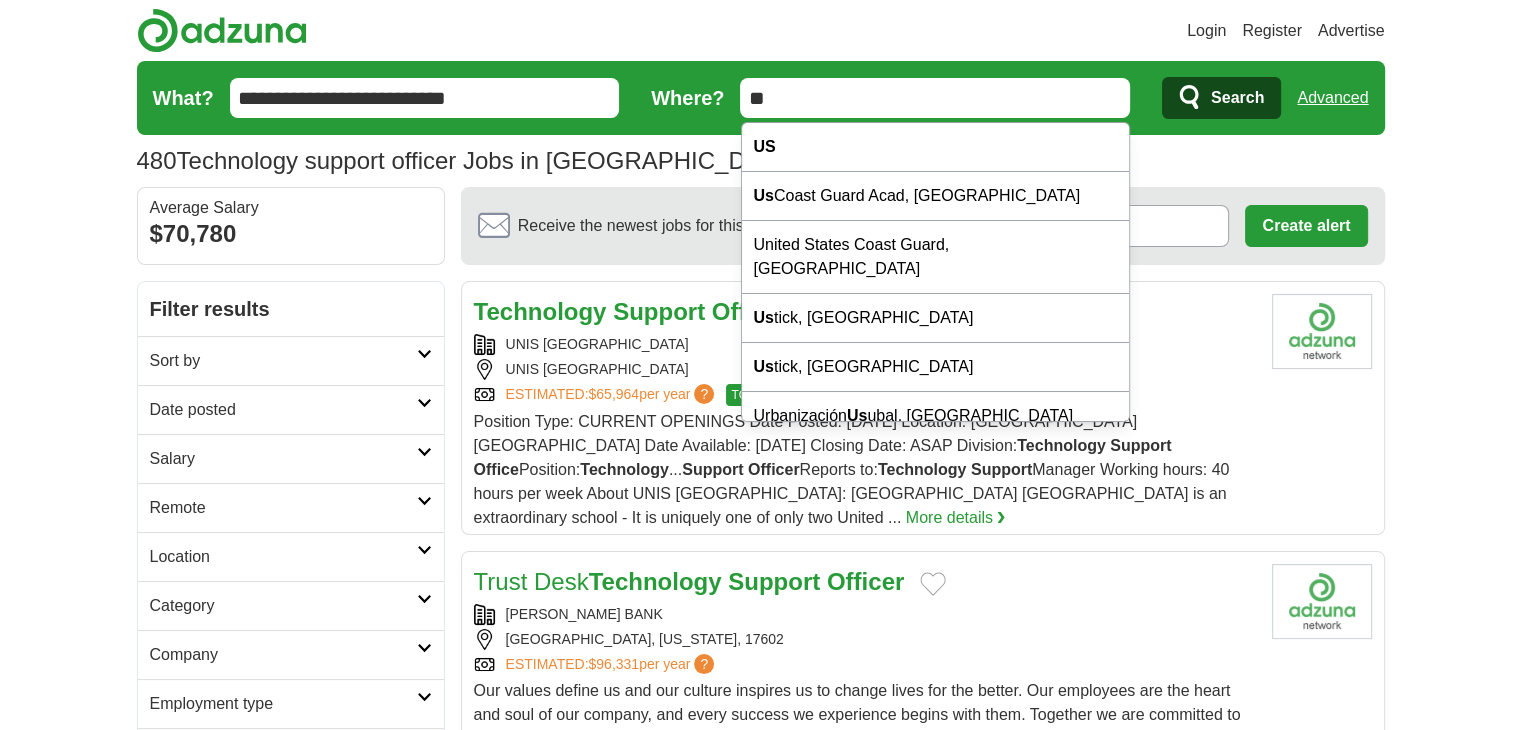 click on "**" at bounding box center (935, 98) 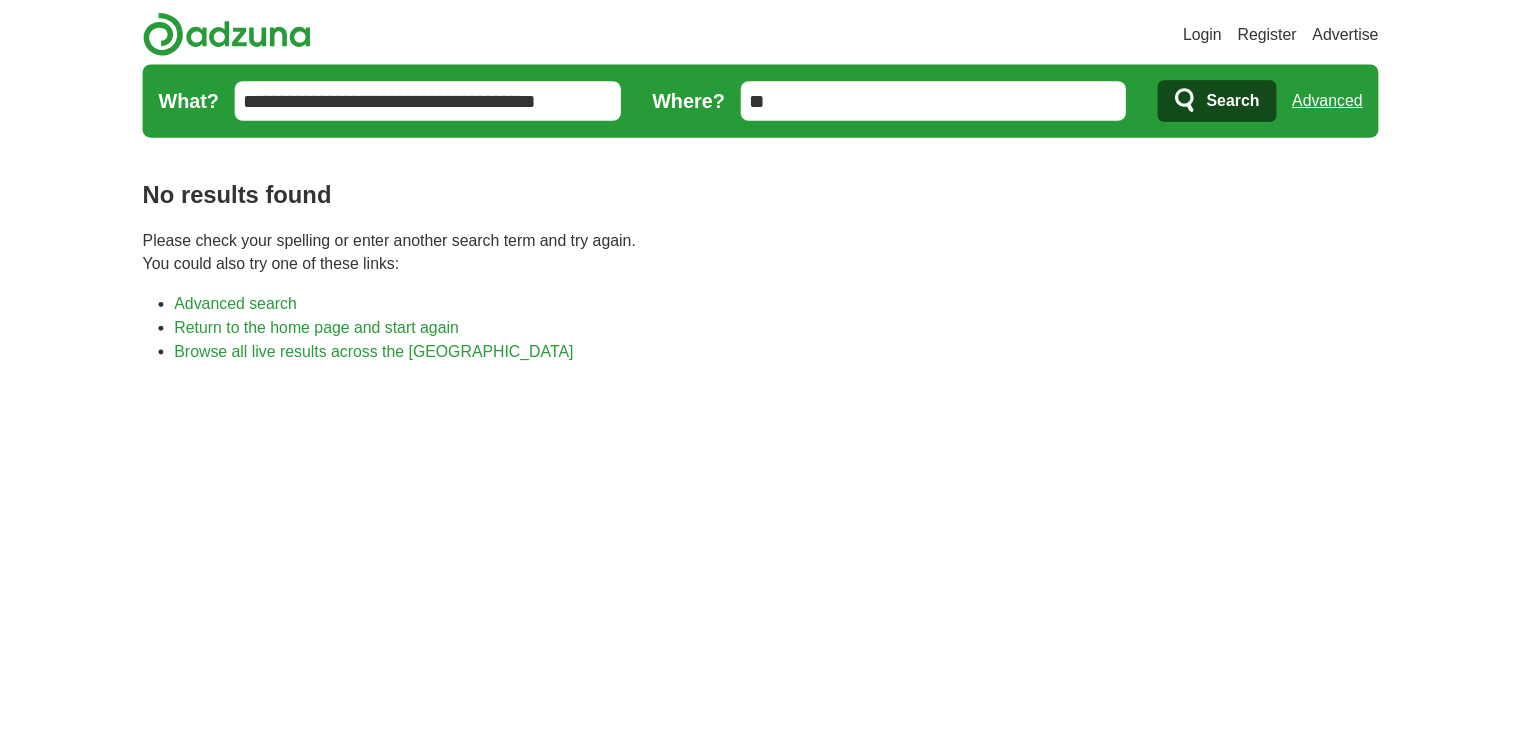 scroll, scrollTop: 0, scrollLeft: 0, axis: both 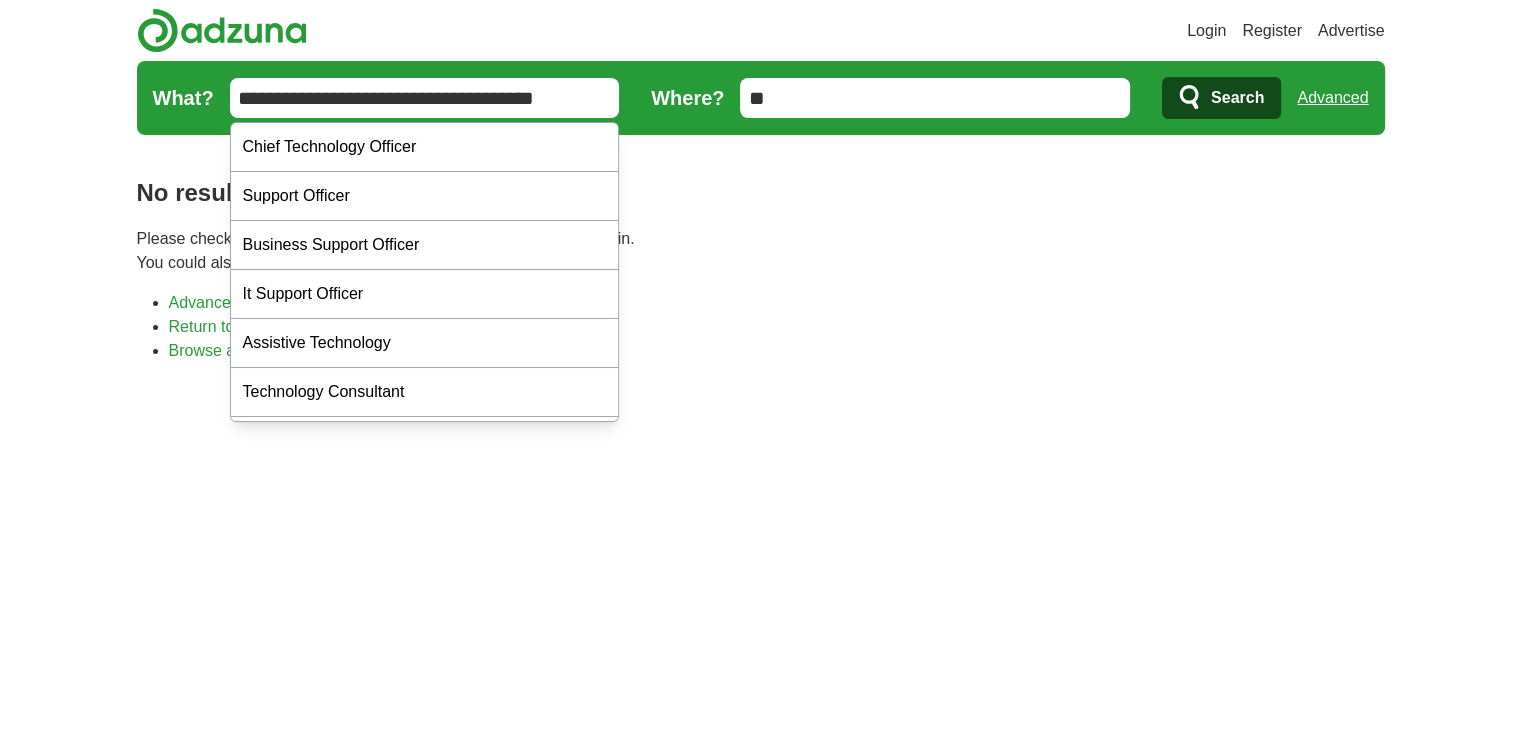 drag, startPoint x: 581, startPoint y: 97, endPoint x: 468, endPoint y: 106, distance: 113.35784 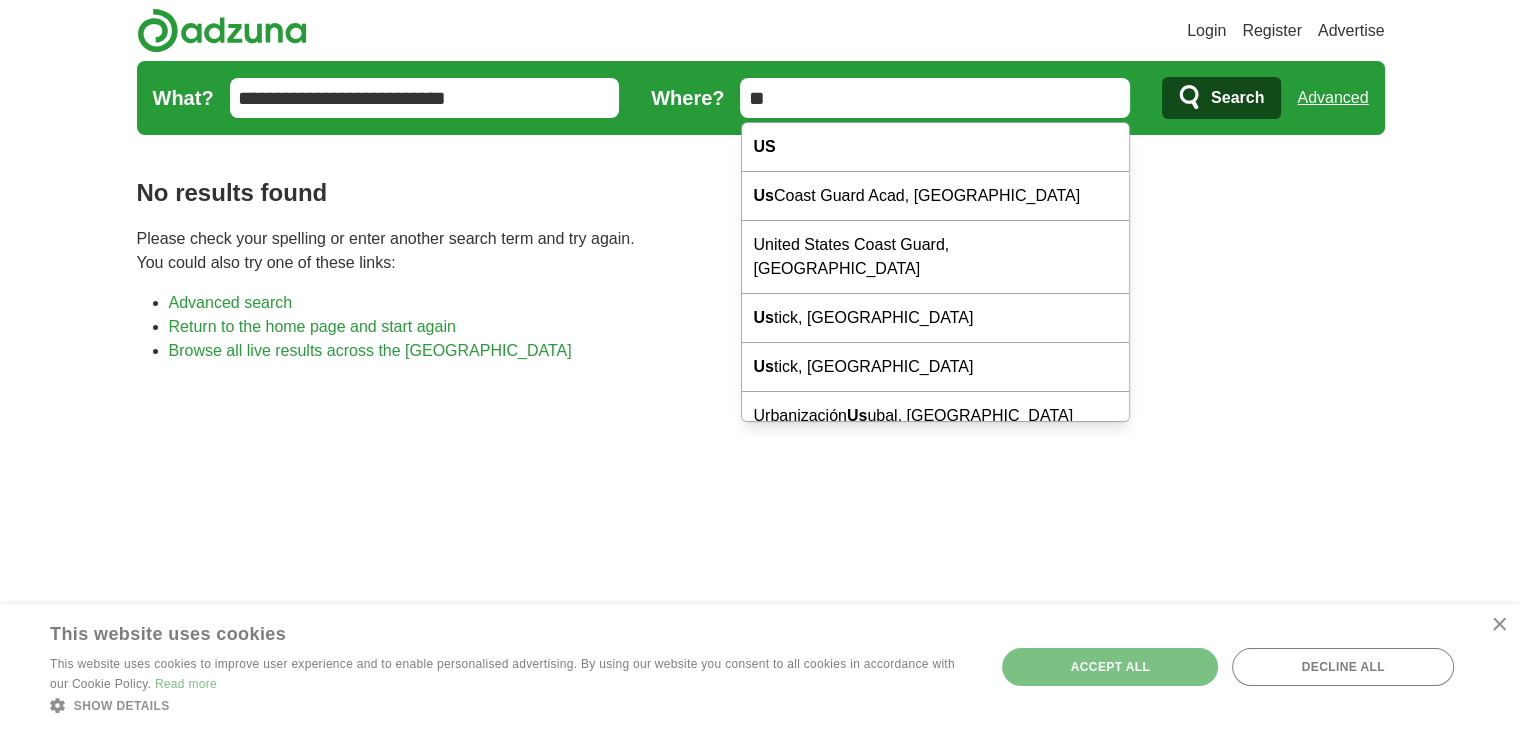 drag, startPoint x: 764, startPoint y: 116, endPoint x: 652, endPoint y: 129, distance: 112.75194 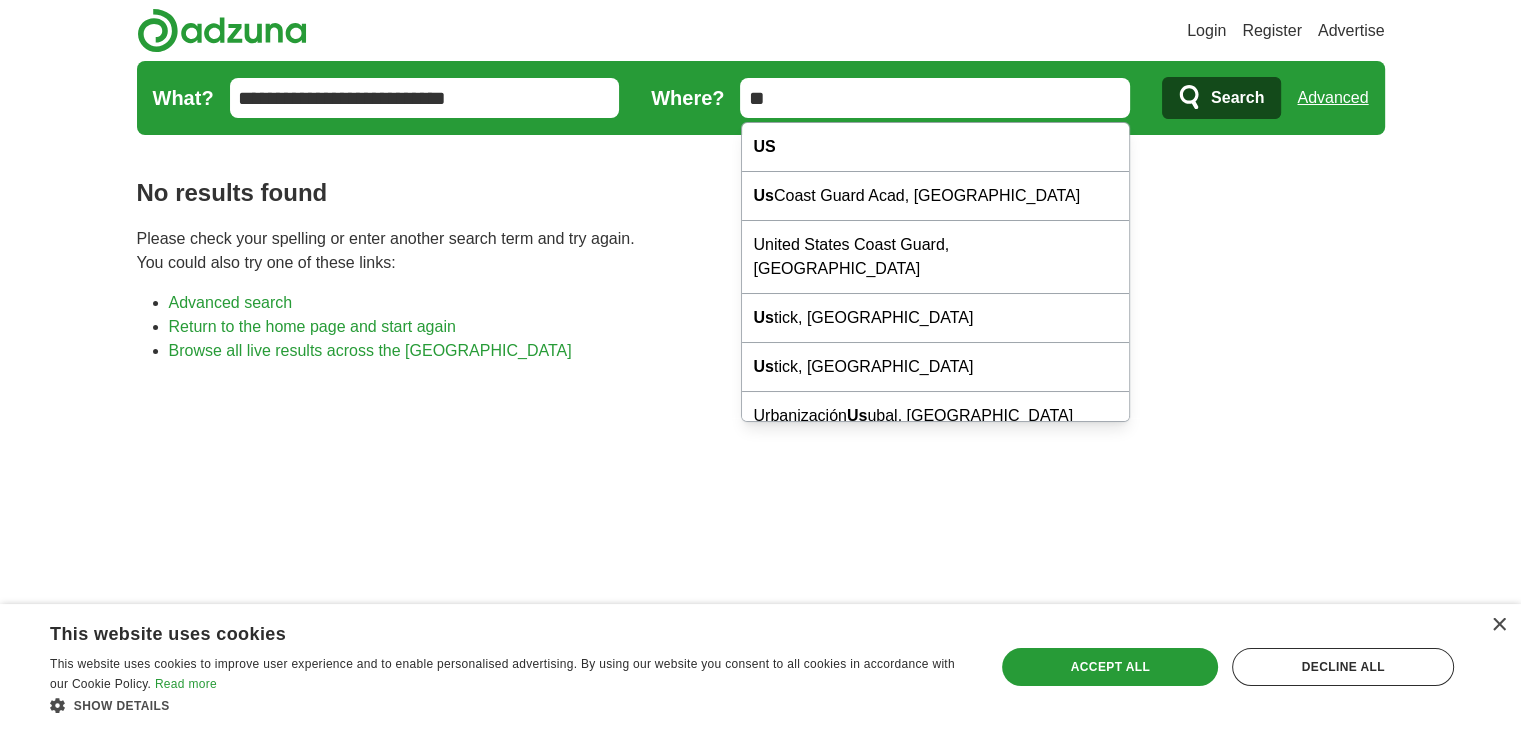 click on "**********" at bounding box center [425, 98] 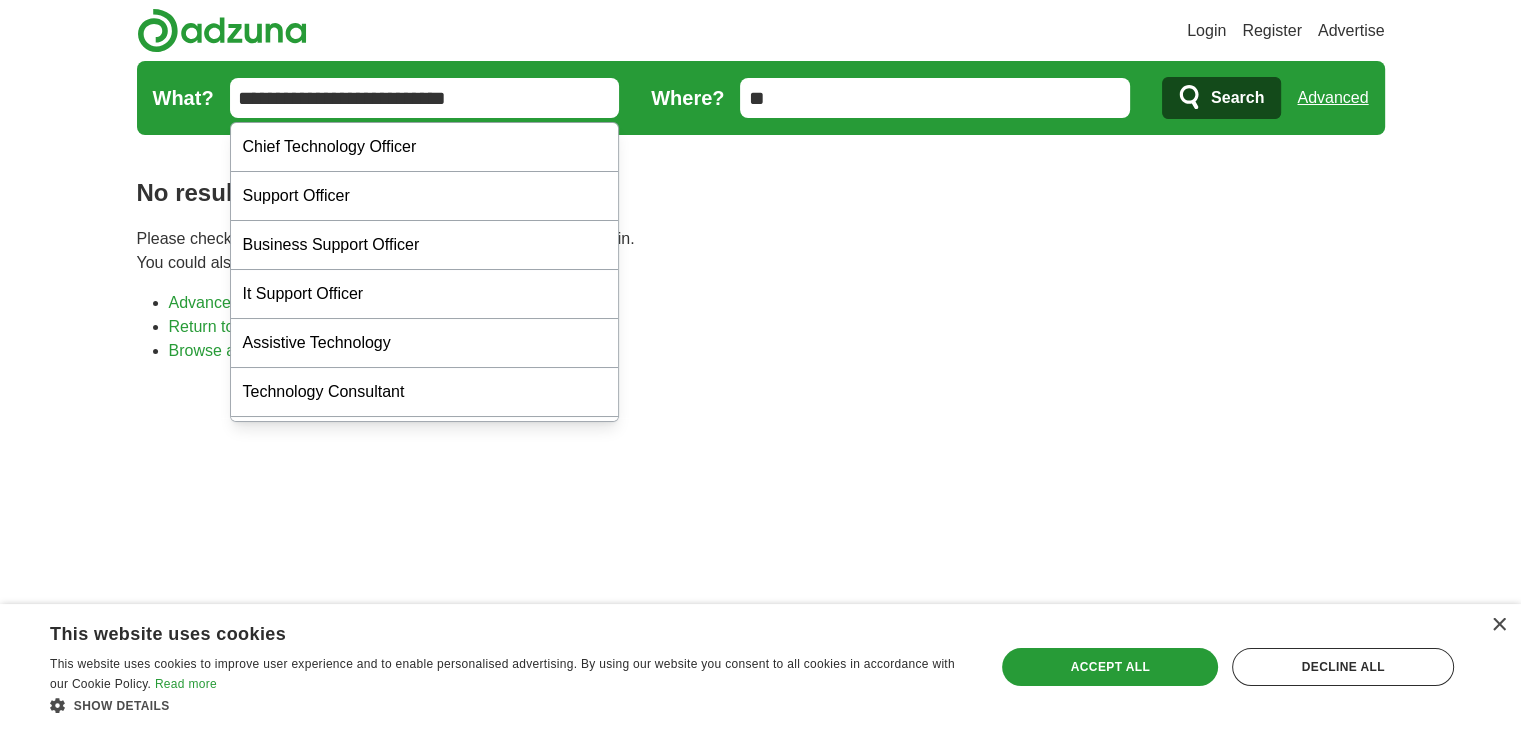 paste on "**********" 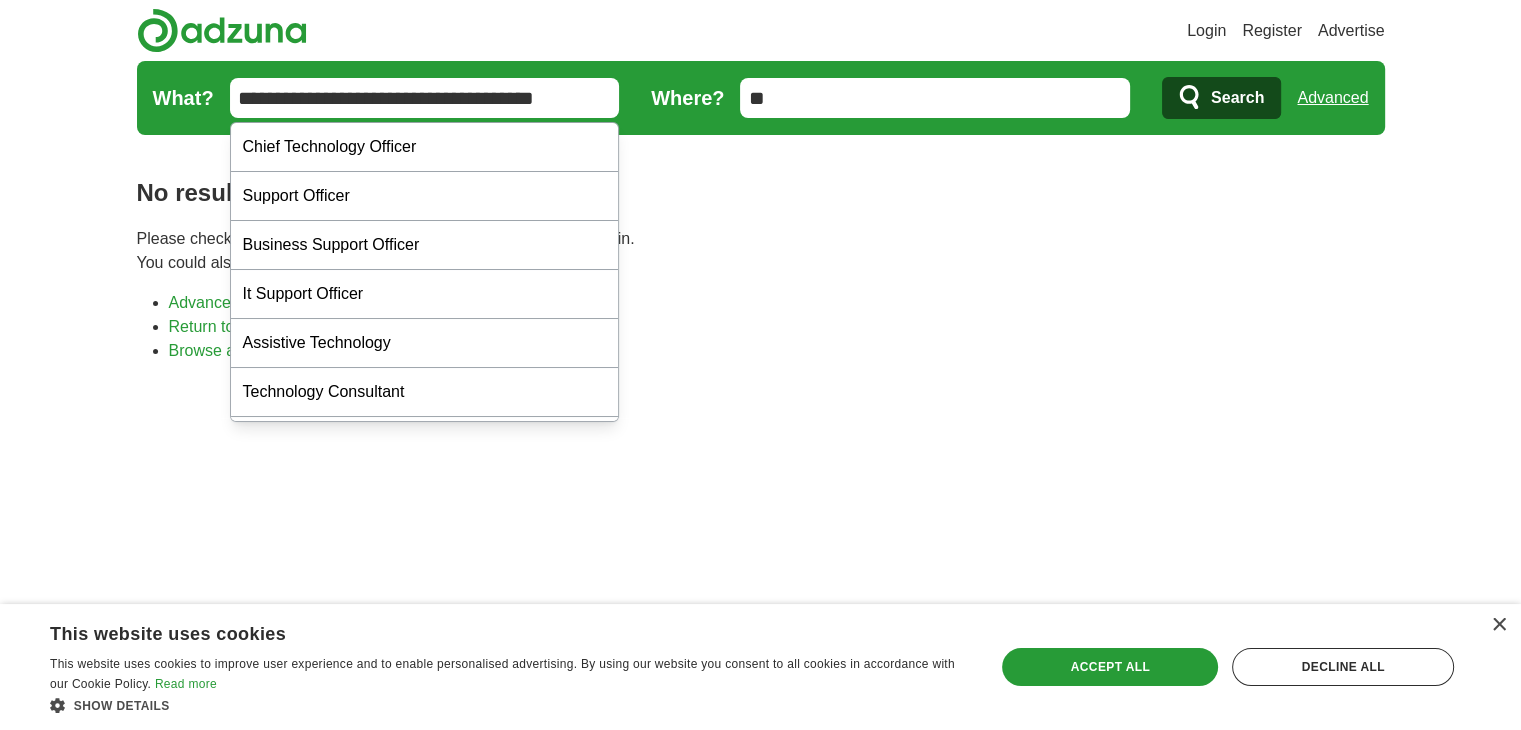 type on "**********" 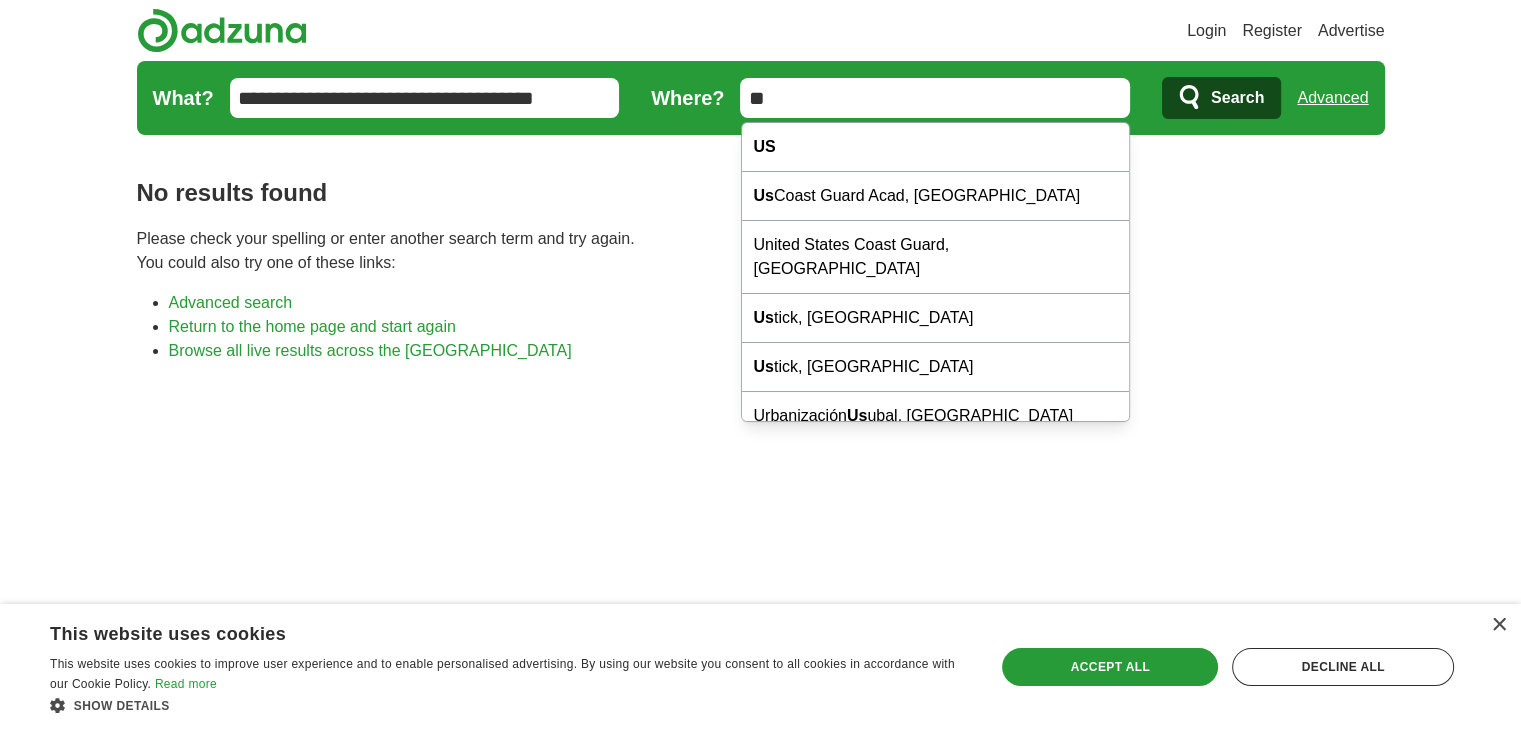 drag, startPoint x: 846, startPoint y: 88, endPoint x: 612, endPoint y: 91, distance: 234.01923 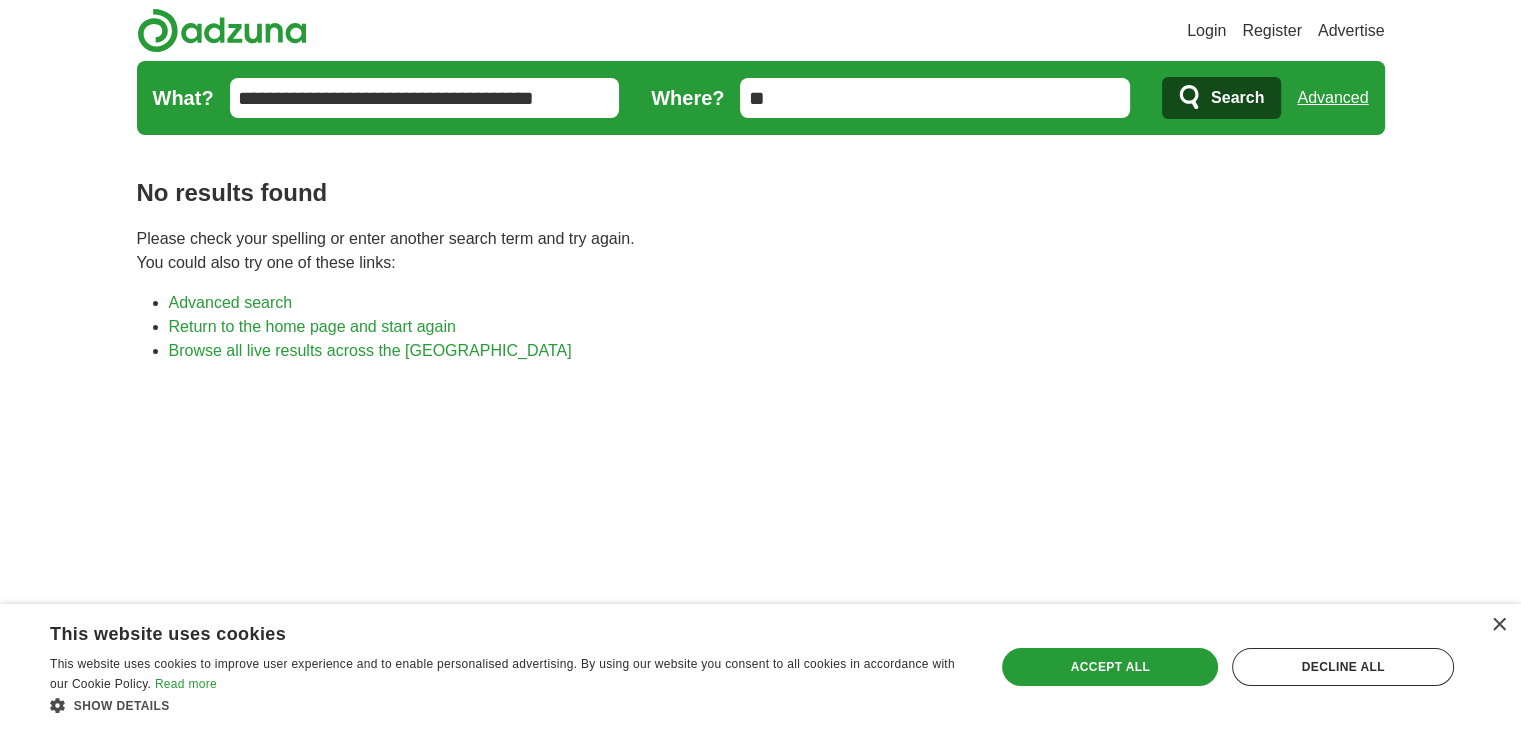 click on "Login
Register
Advertise
job, company, title
Salary
Salary
Select a salary range
Salary from
from $10,000
from $20,000
from $40,000
from $60,000
from $80,000
from $100,000
per year
Remote" at bounding box center [761, 511] 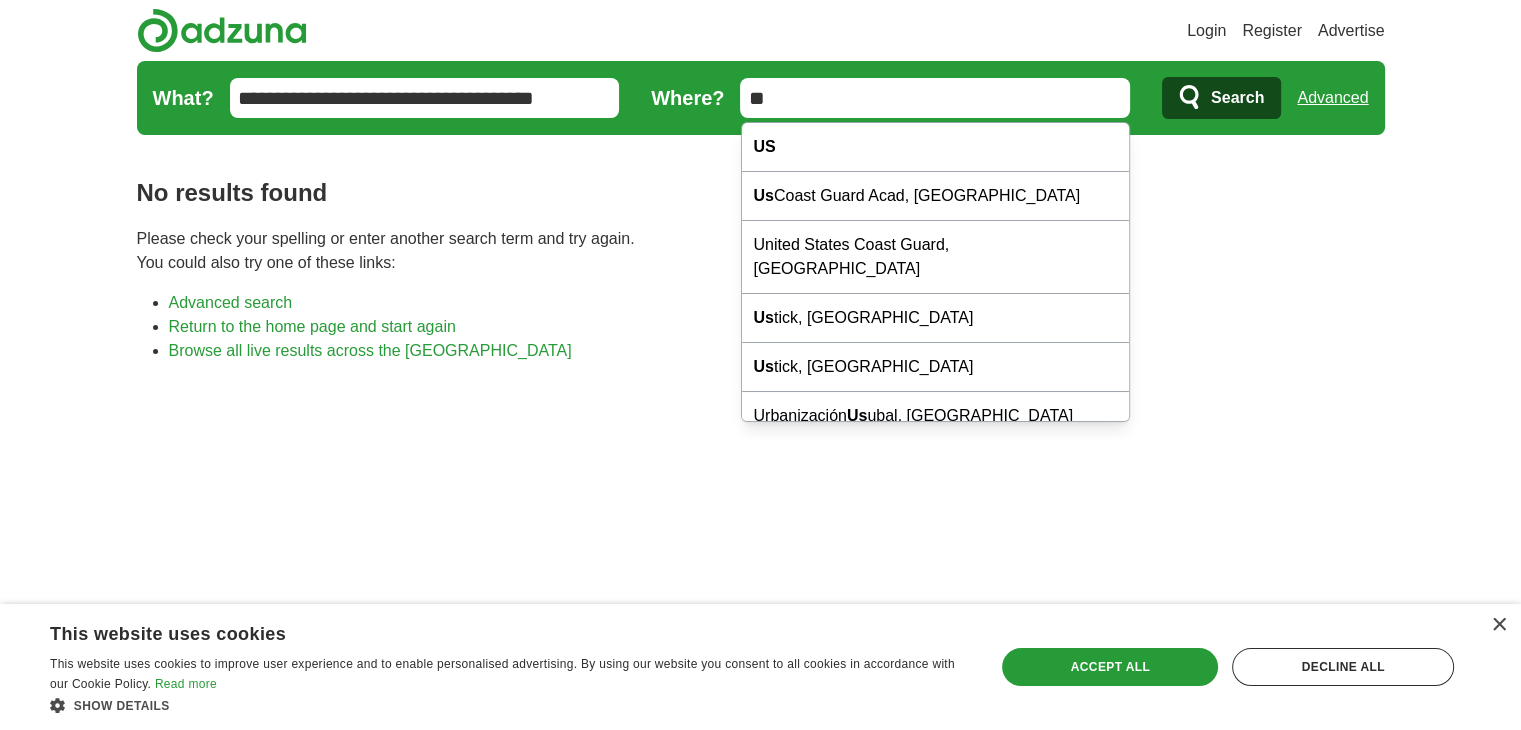 drag, startPoint x: 903, startPoint y: 107, endPoint x: 621, endPoint y: 108, distance: 282.00177 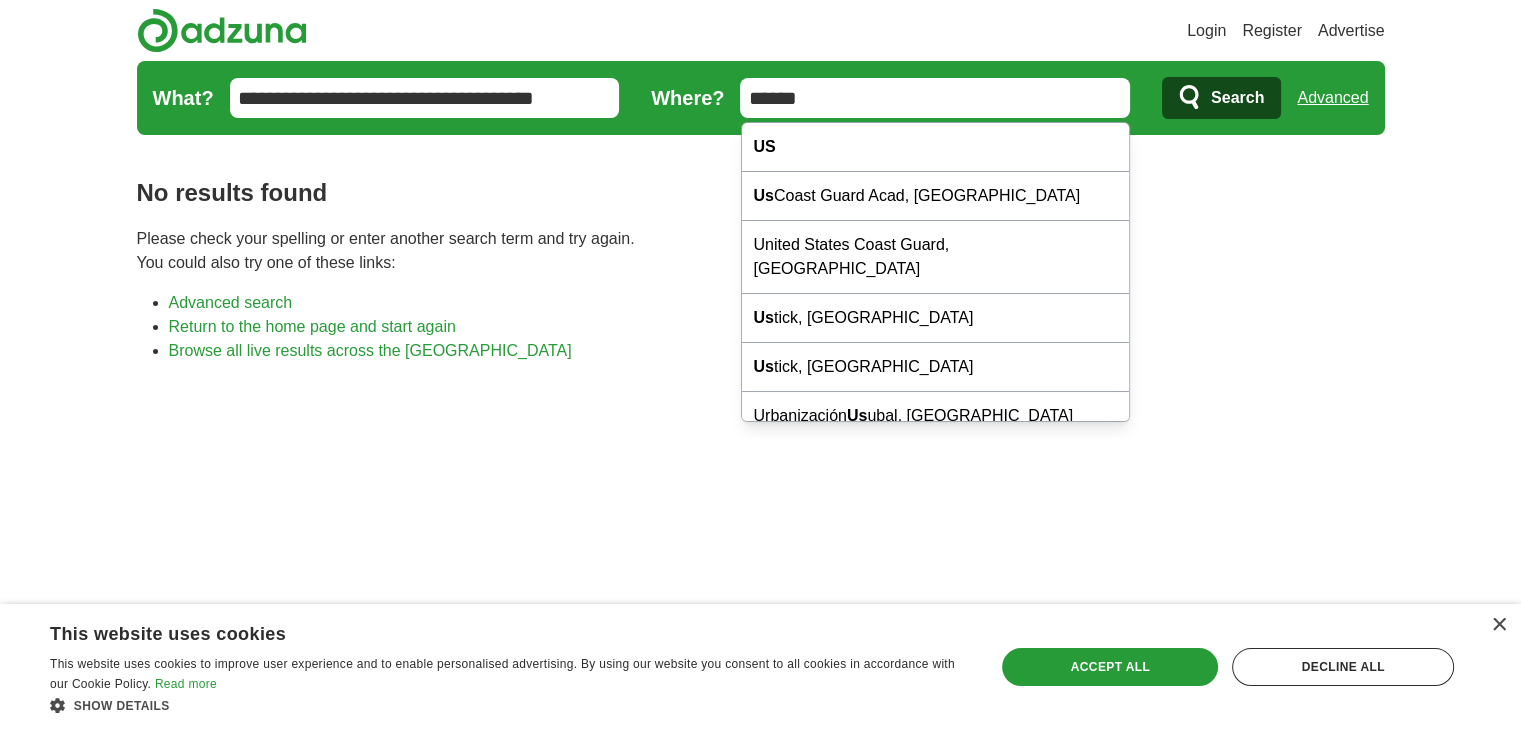 type on "******" 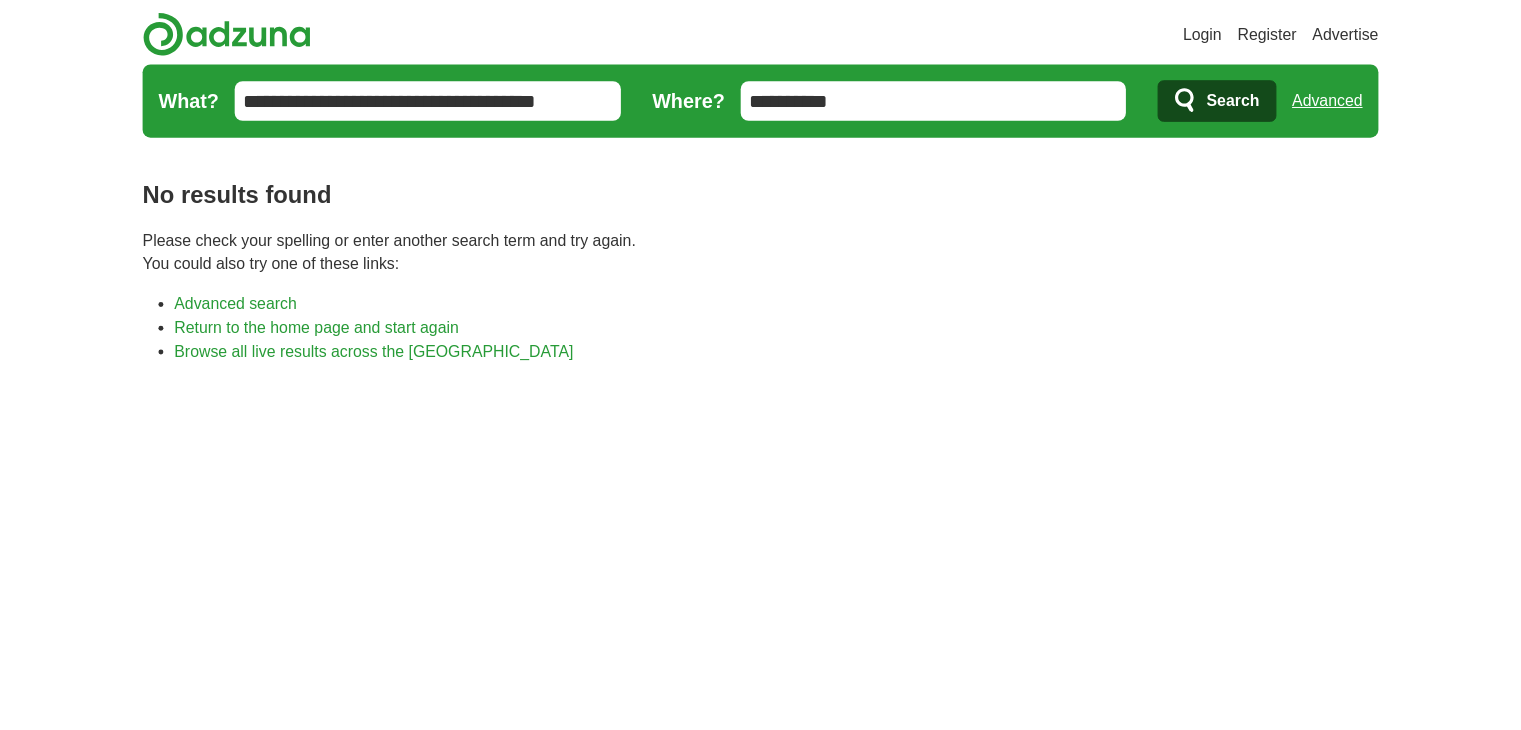 scroll, scrollTop: 0, scrollLeft: 0, axis: both 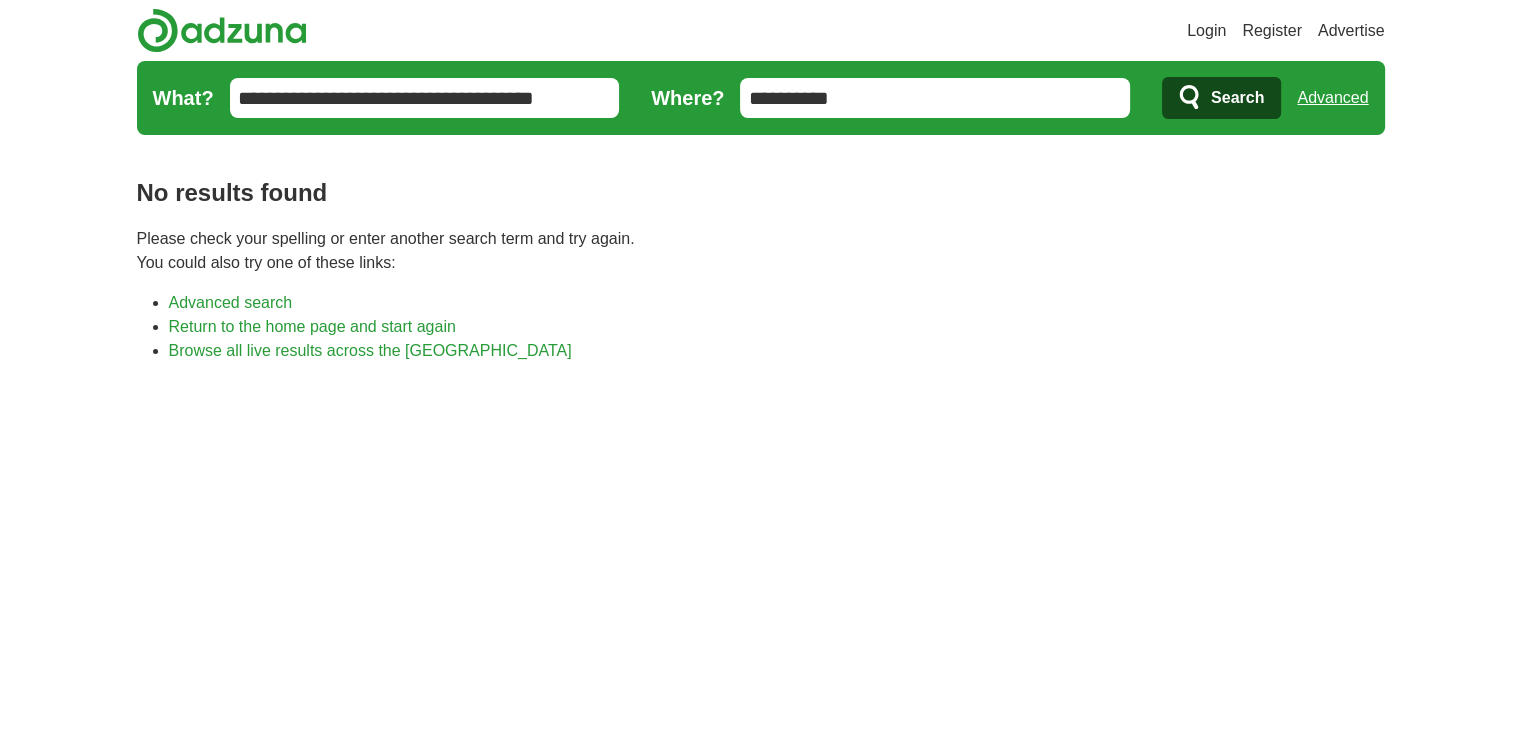 click on "**********" at bounding box center [935, 98] 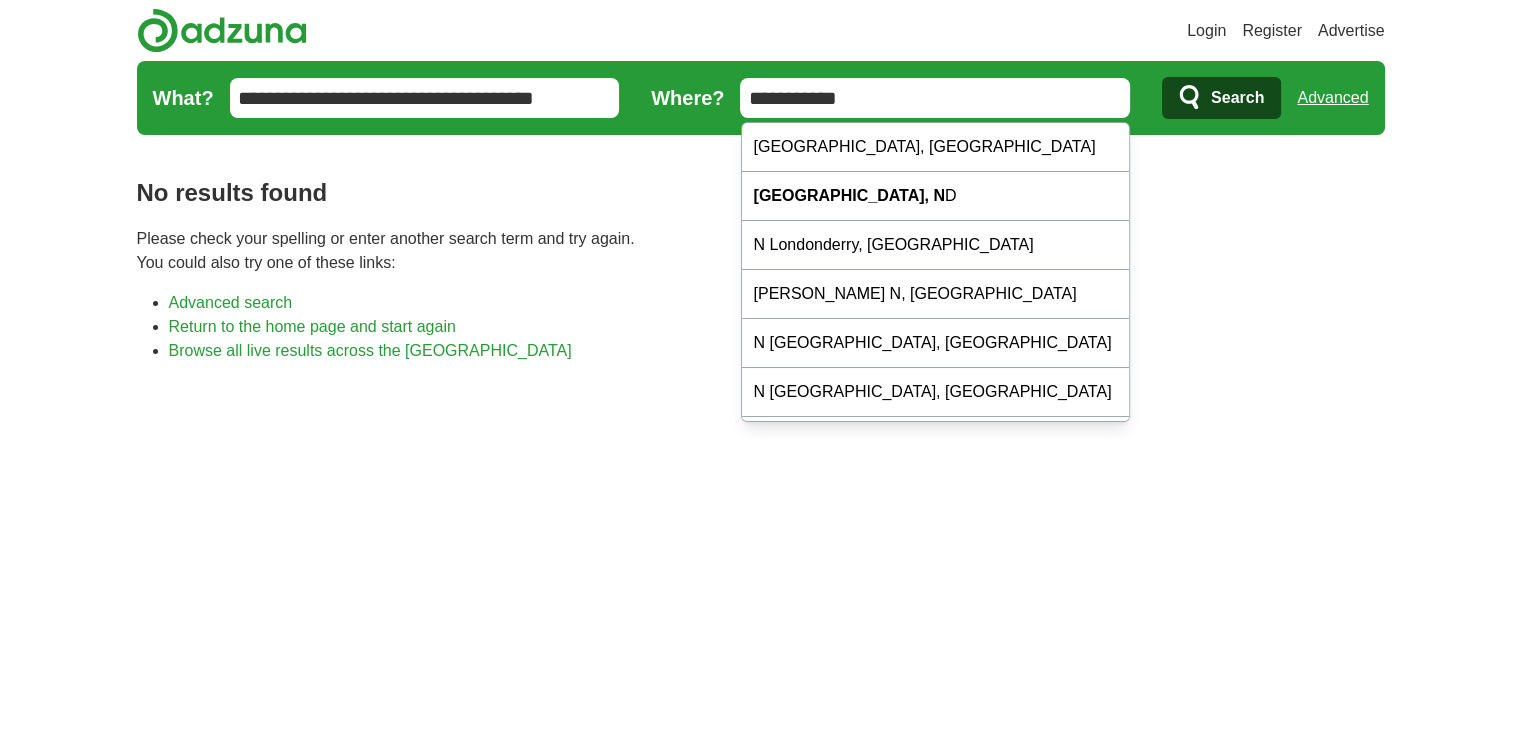 type on "**********" 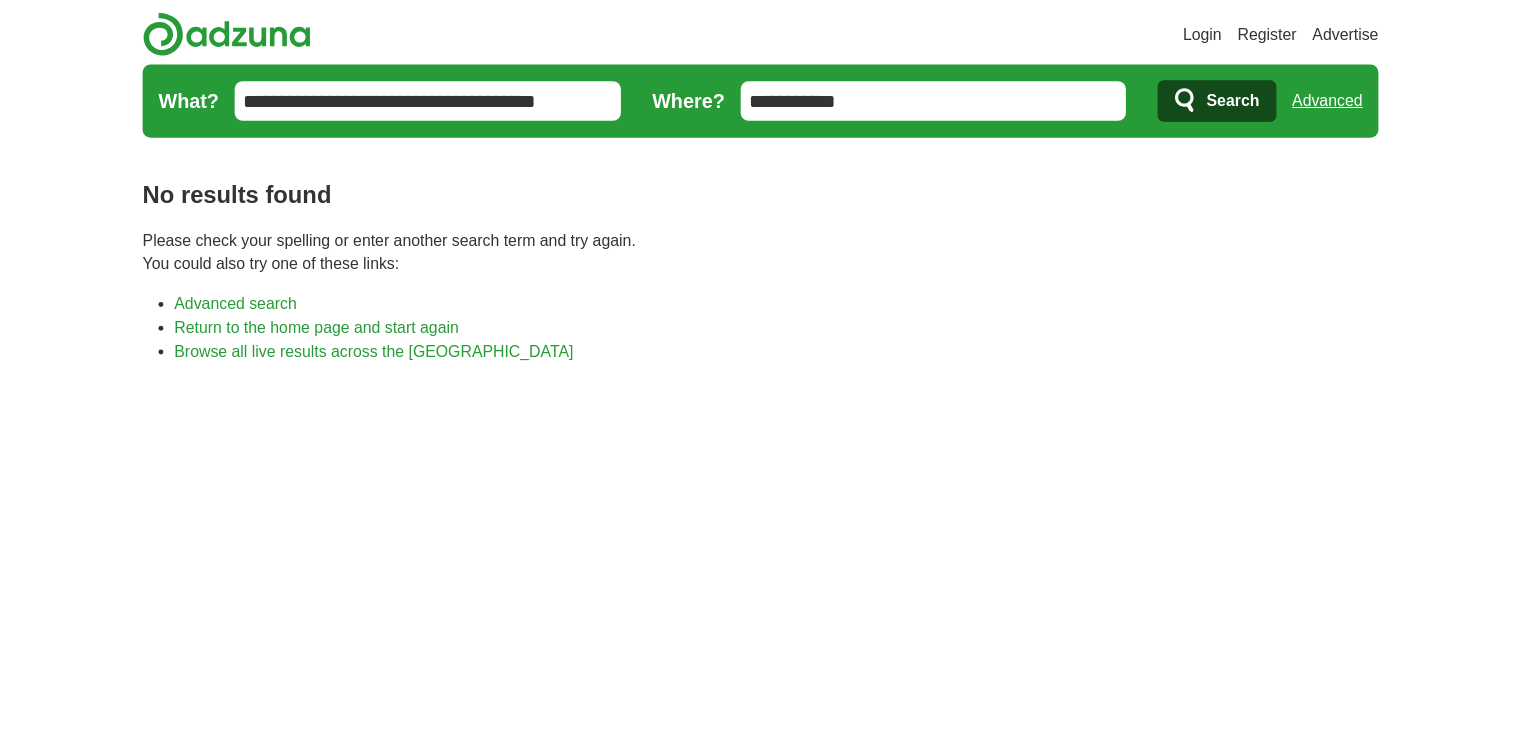 scroll, scrollTop: 0, scrollLeft: 0, axis: both 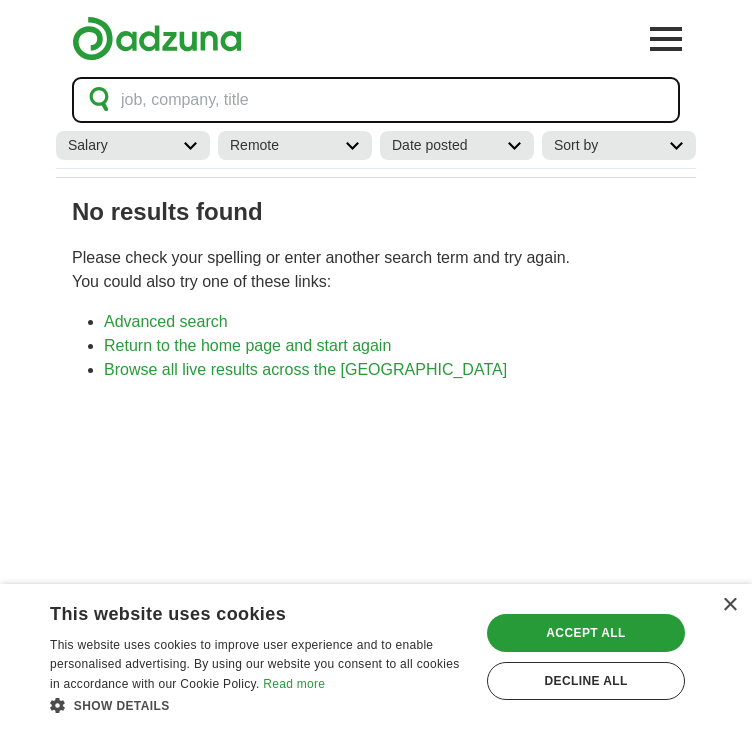 click on "job, company, title" at bounding box center [376, 100] 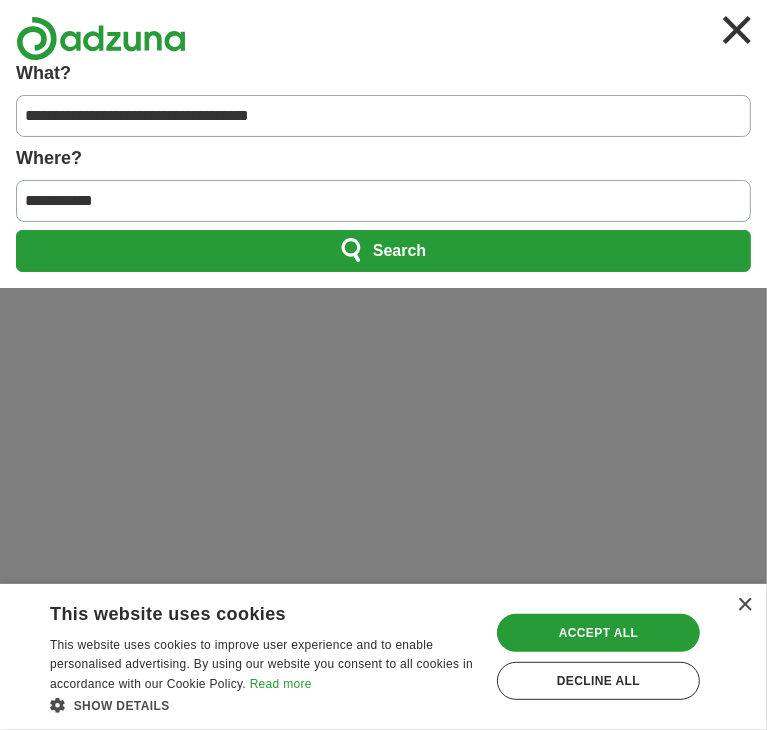click on "**********" at bounding box center [383, 201] 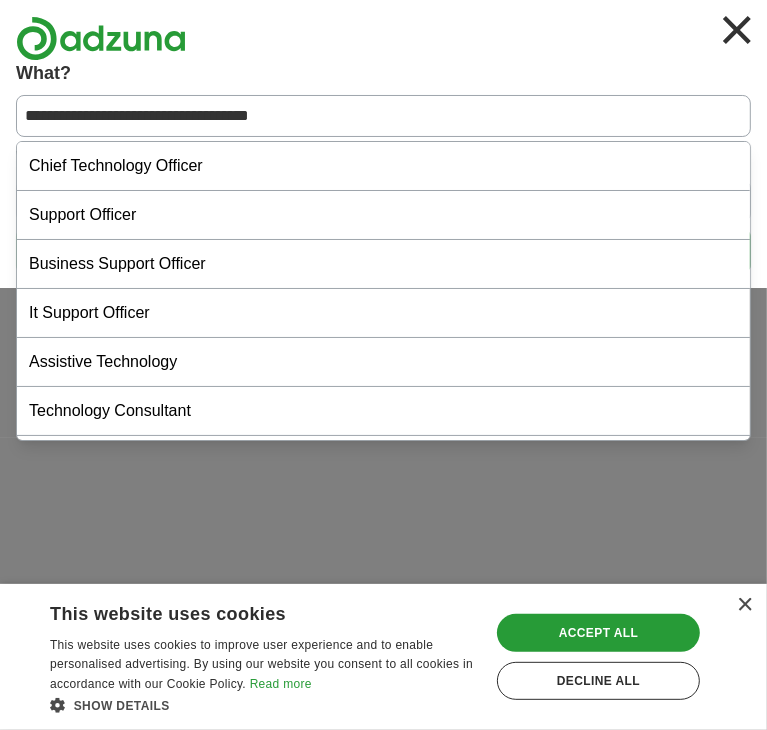 drag, startPoint x: 338, startPoint y: 125, endPoint x: 205, endPoint y: 134, distance: 133.30417 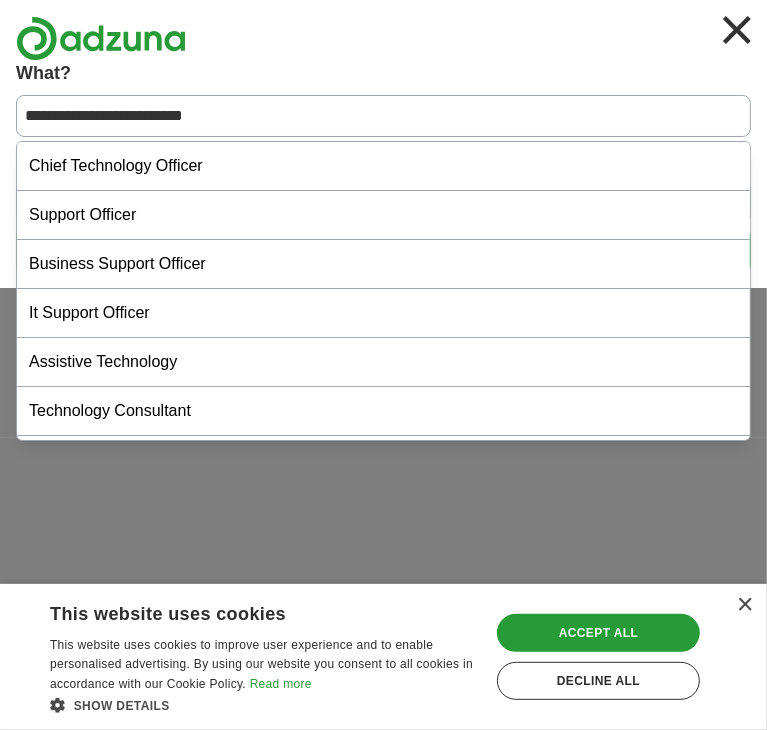 type on "**********" 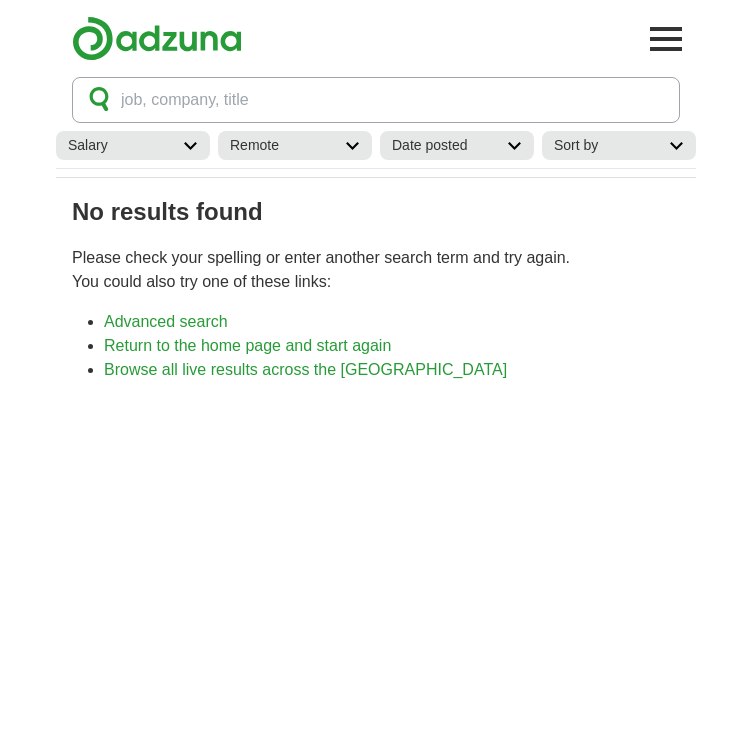 scroll, scrollTop: 0, scrollLeft: 0, axis: both 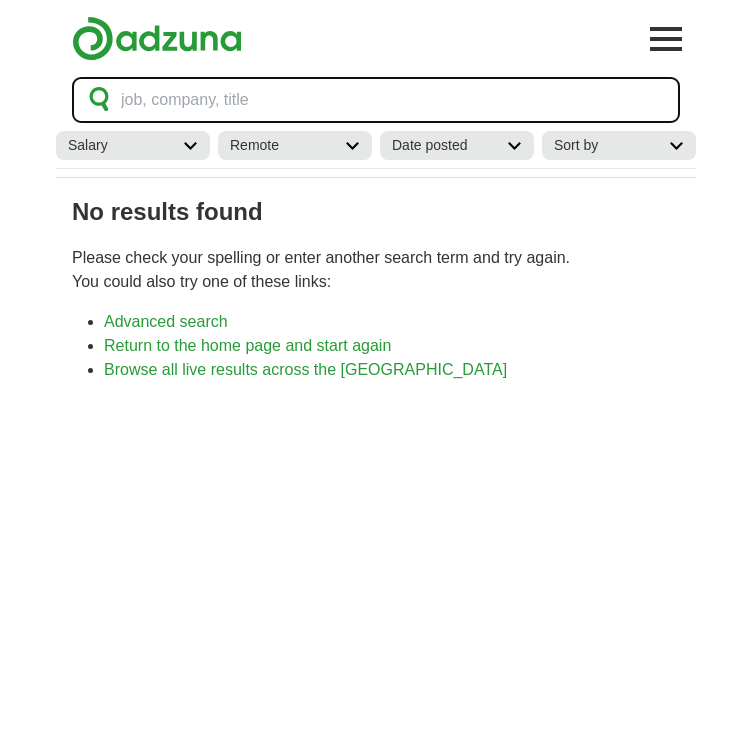 click on "job, company, title" at bounding box center (185, 100) 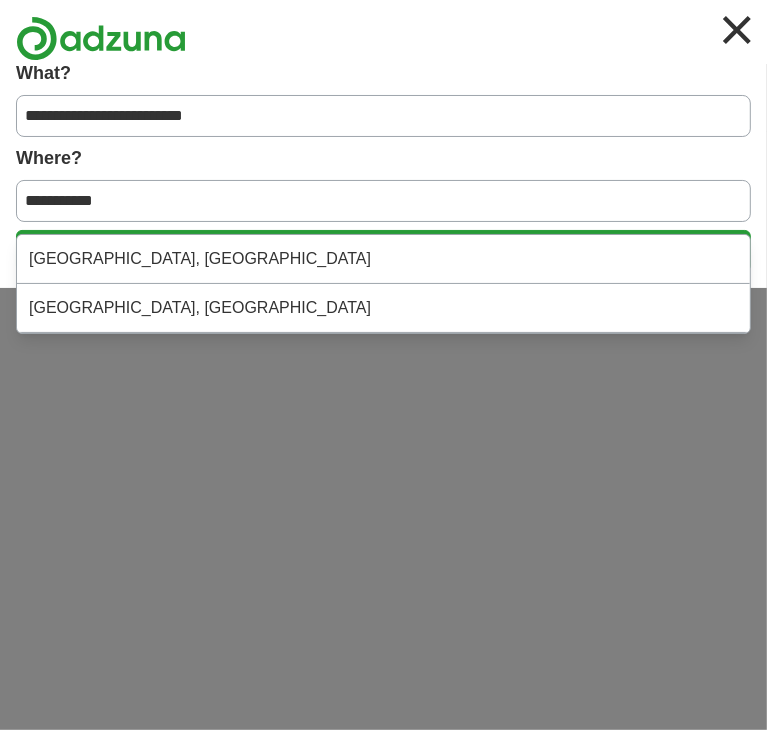 drag, startPoint x: 186, startPoint y: 193, endPoint x: 75, endPoint y: 213, distance: 112.78741 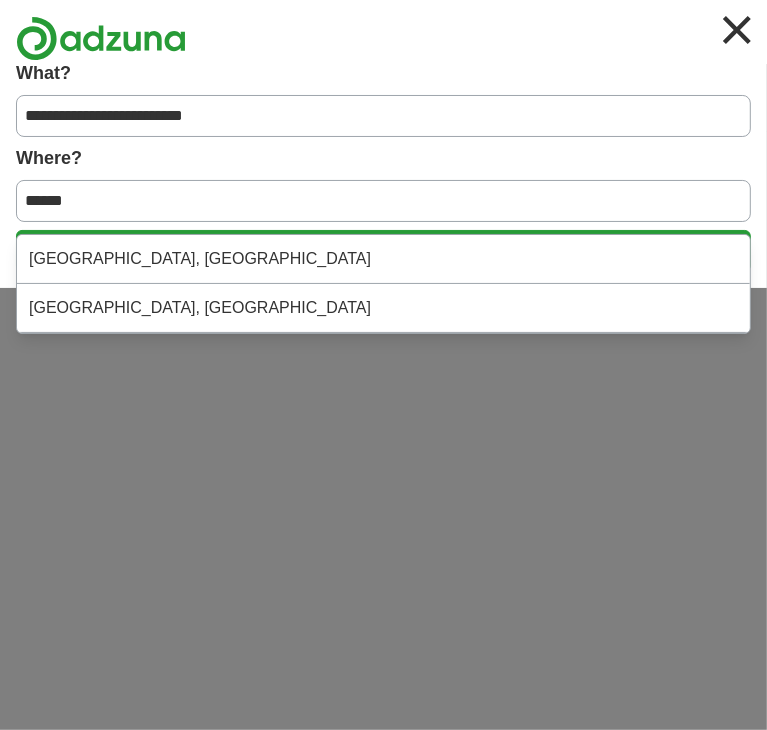 type on "******" 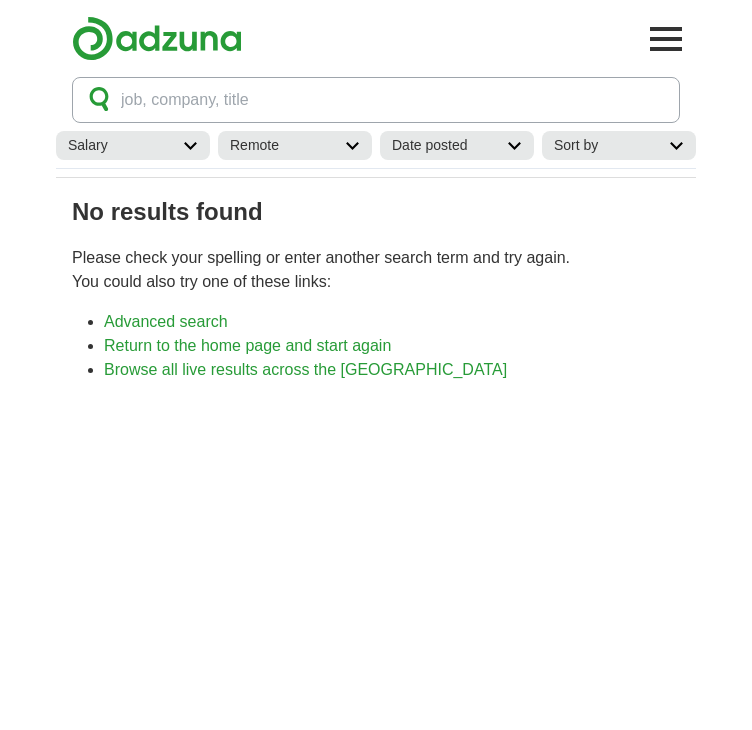 scroll, scrollTop: 0, scrollLeft: 0, axis: both 